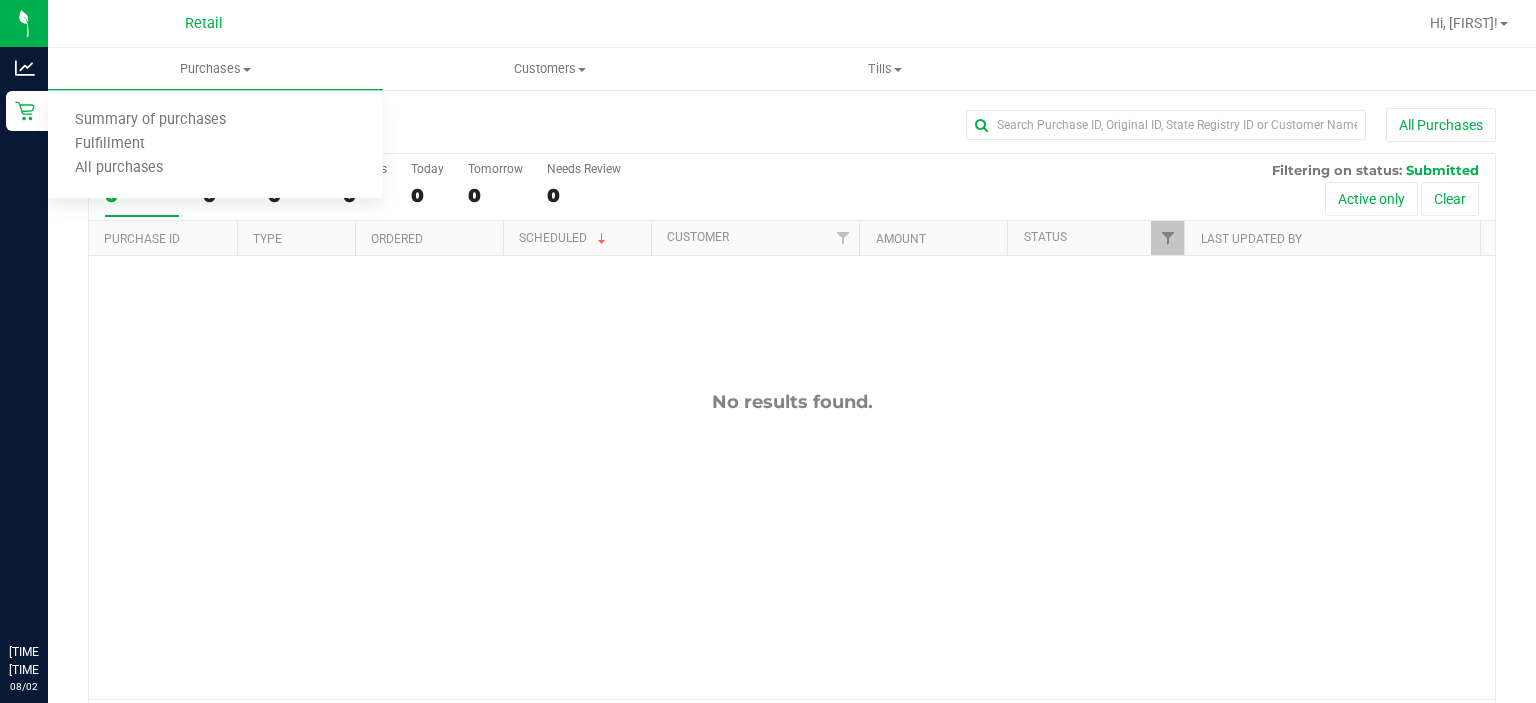 scroll, scrollTop: 0, scrollLeft: 0, axis: both 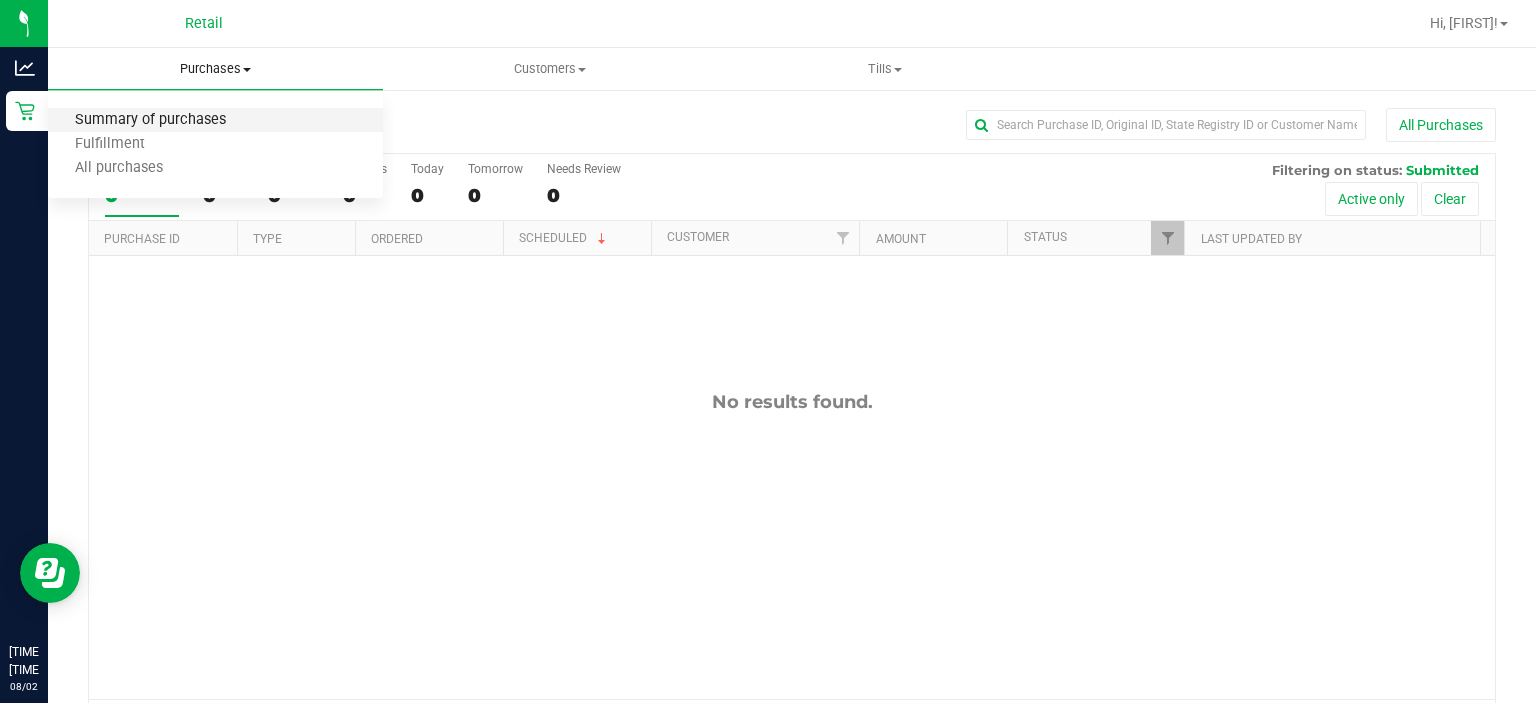 click on "Summary of purchases" at bounding box center (150, 120) 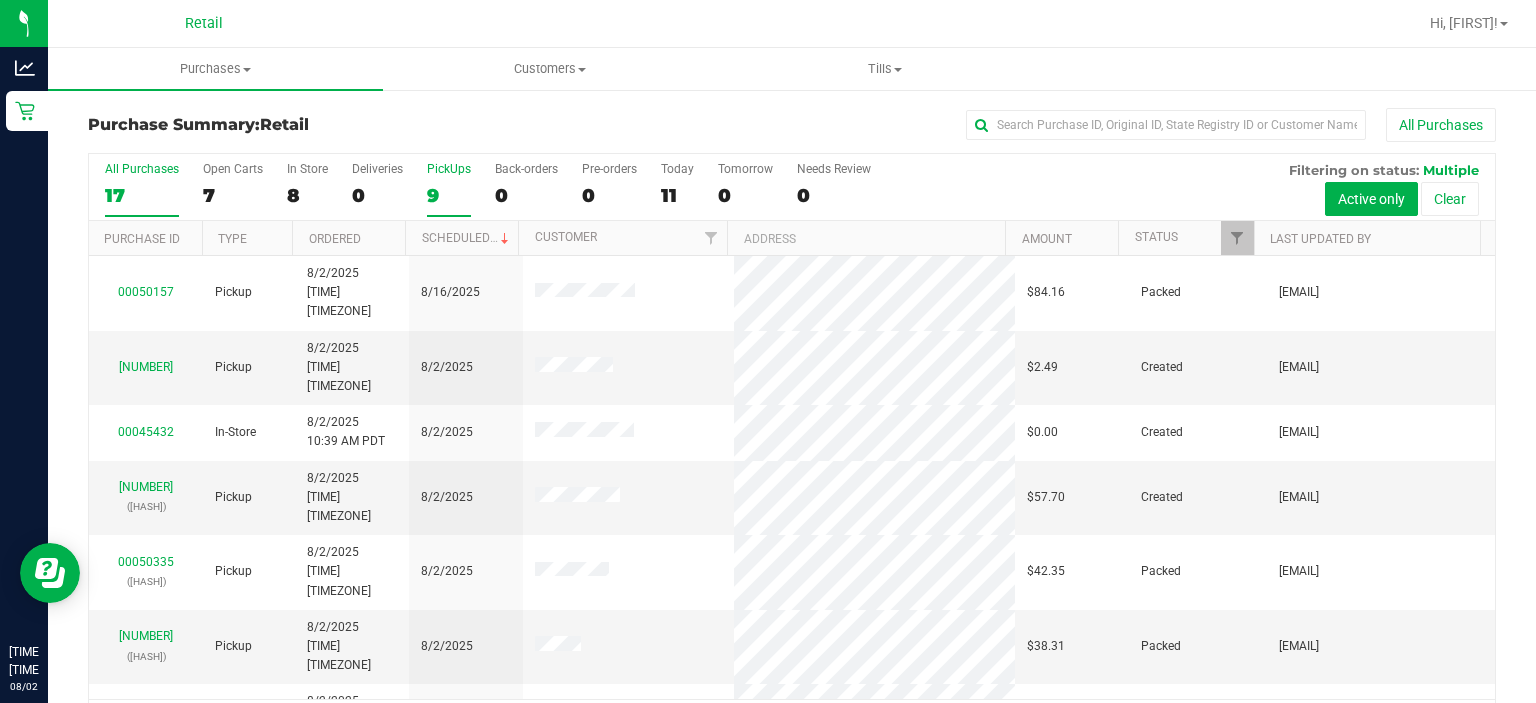 click on "PickUps" at bounding box center (449, 169) 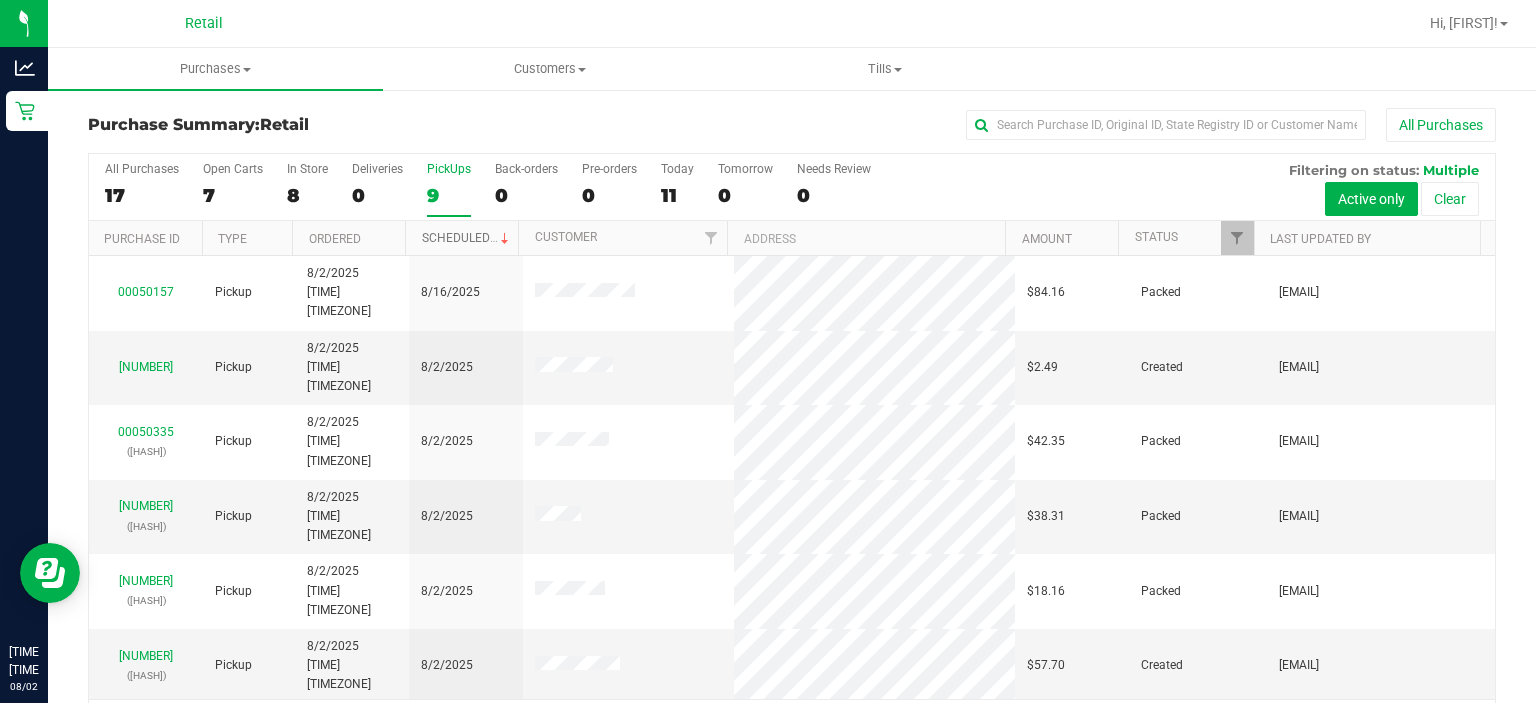 click at bounding box center [505, 239] 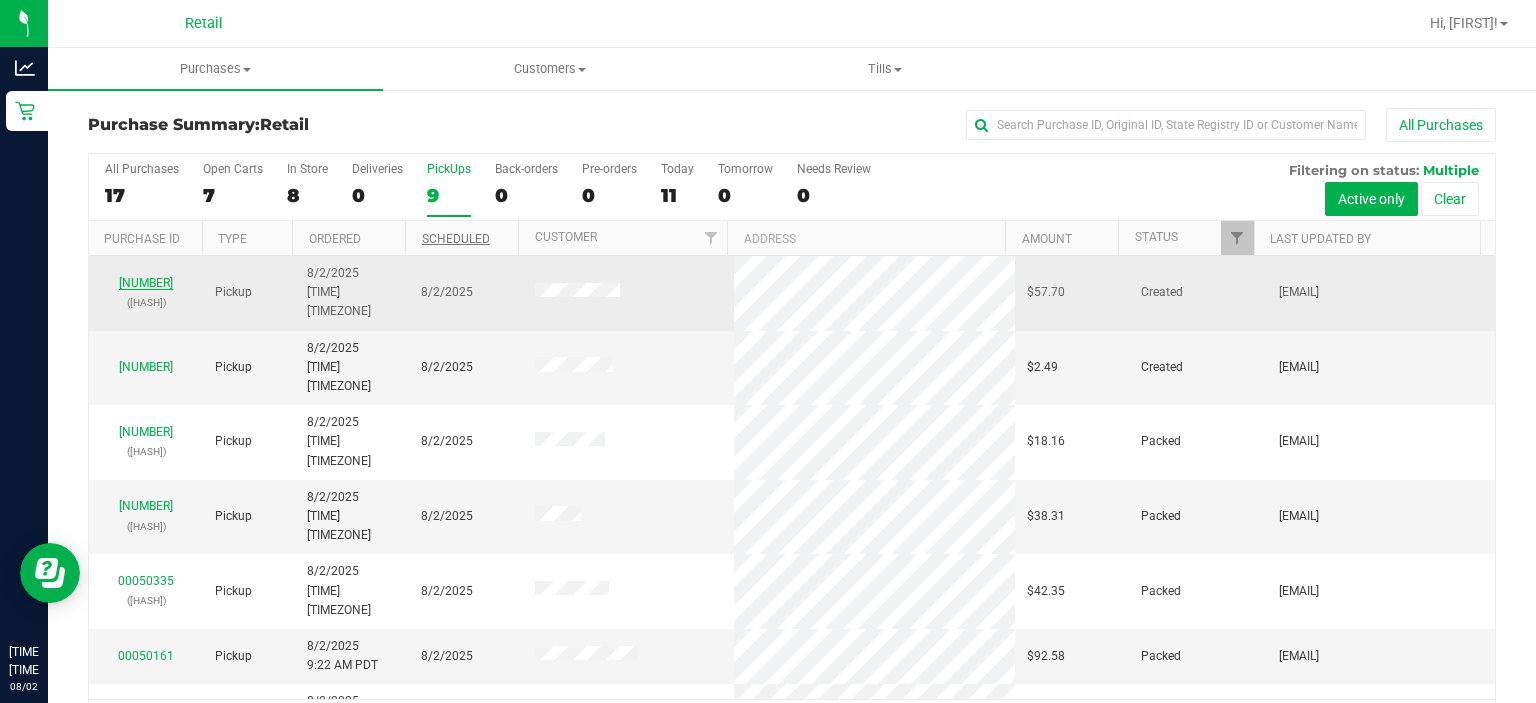 click on "[NUMBER]" at bounding box center (146, 283) 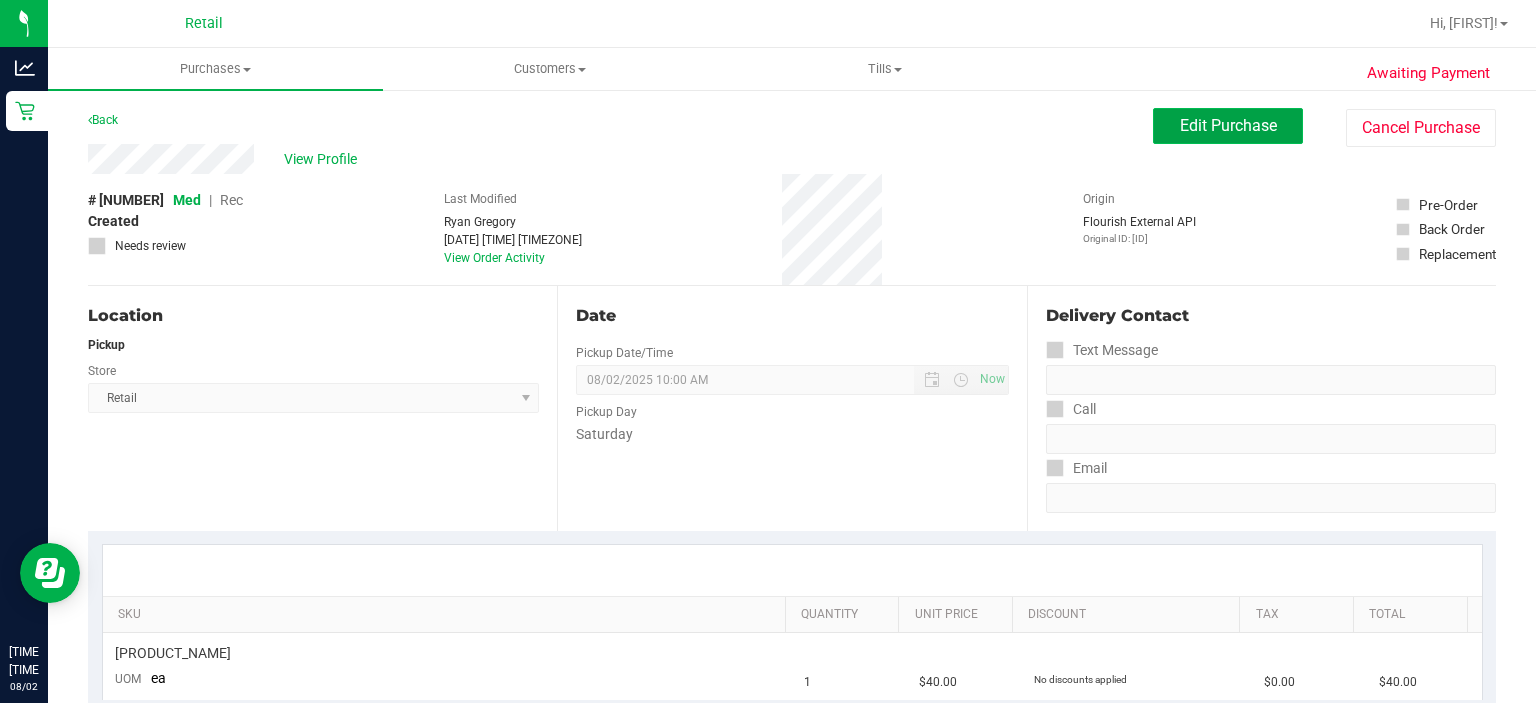 click on "Edit Purchase" at bounding box center [1228, 126] 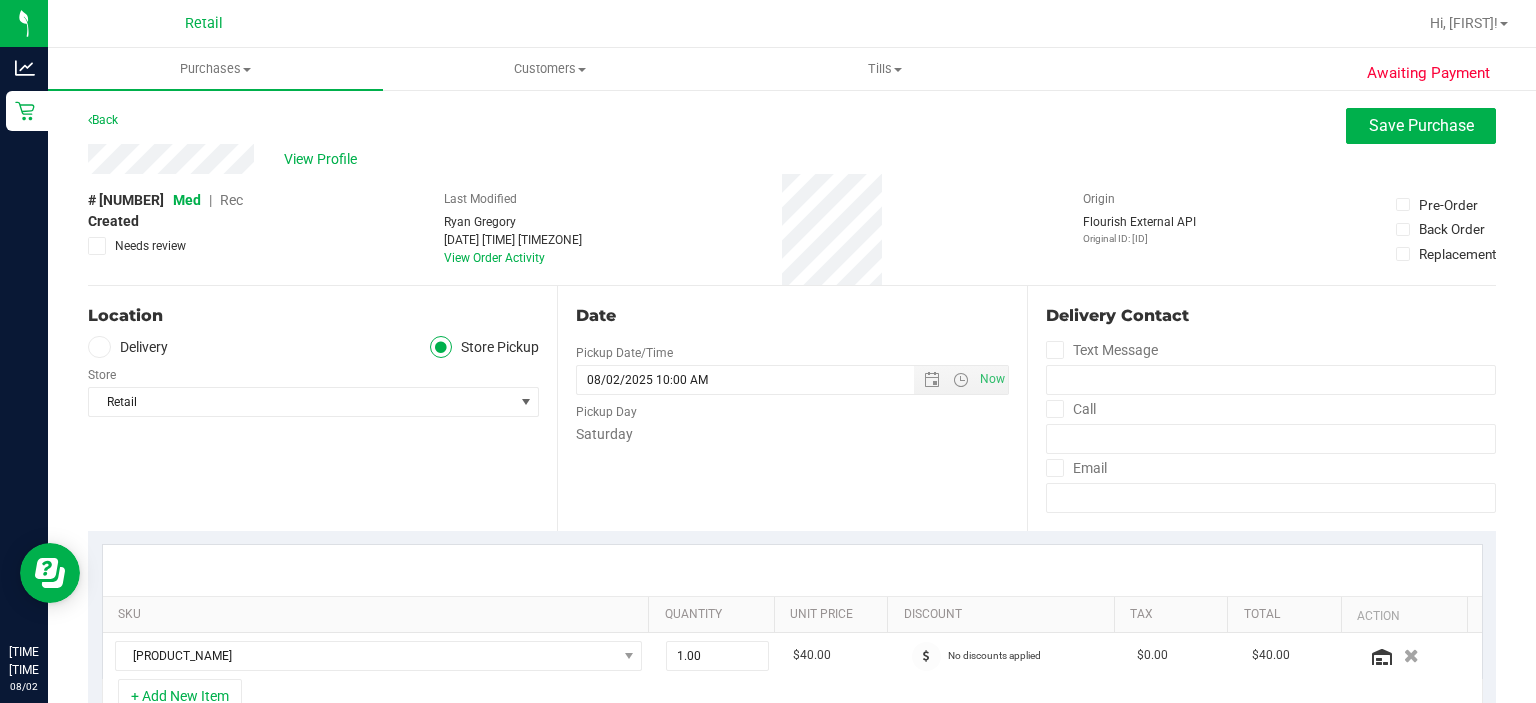 click on "Rec" at bounding box center [231, 200] 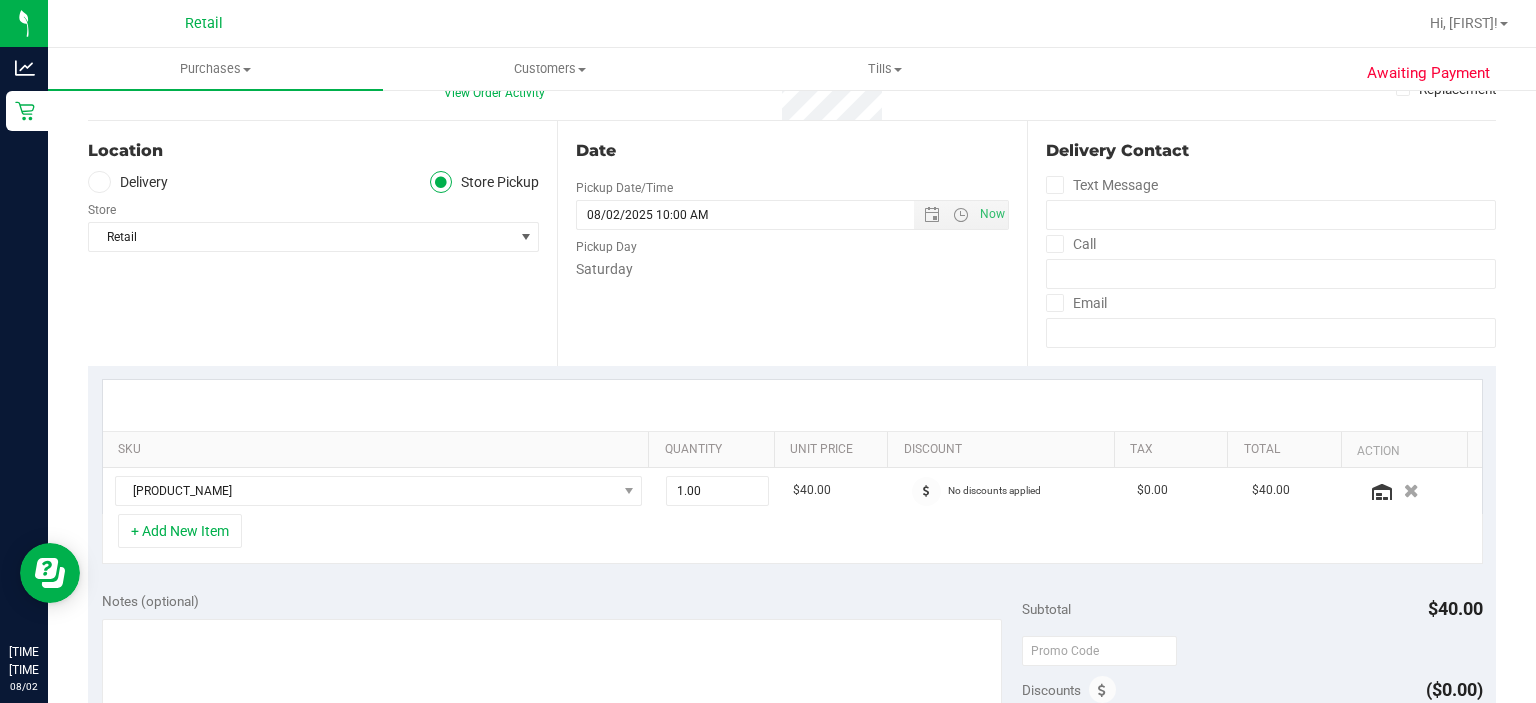 scroll, scrollTop: 0, scrollLeft: 0, axis: both 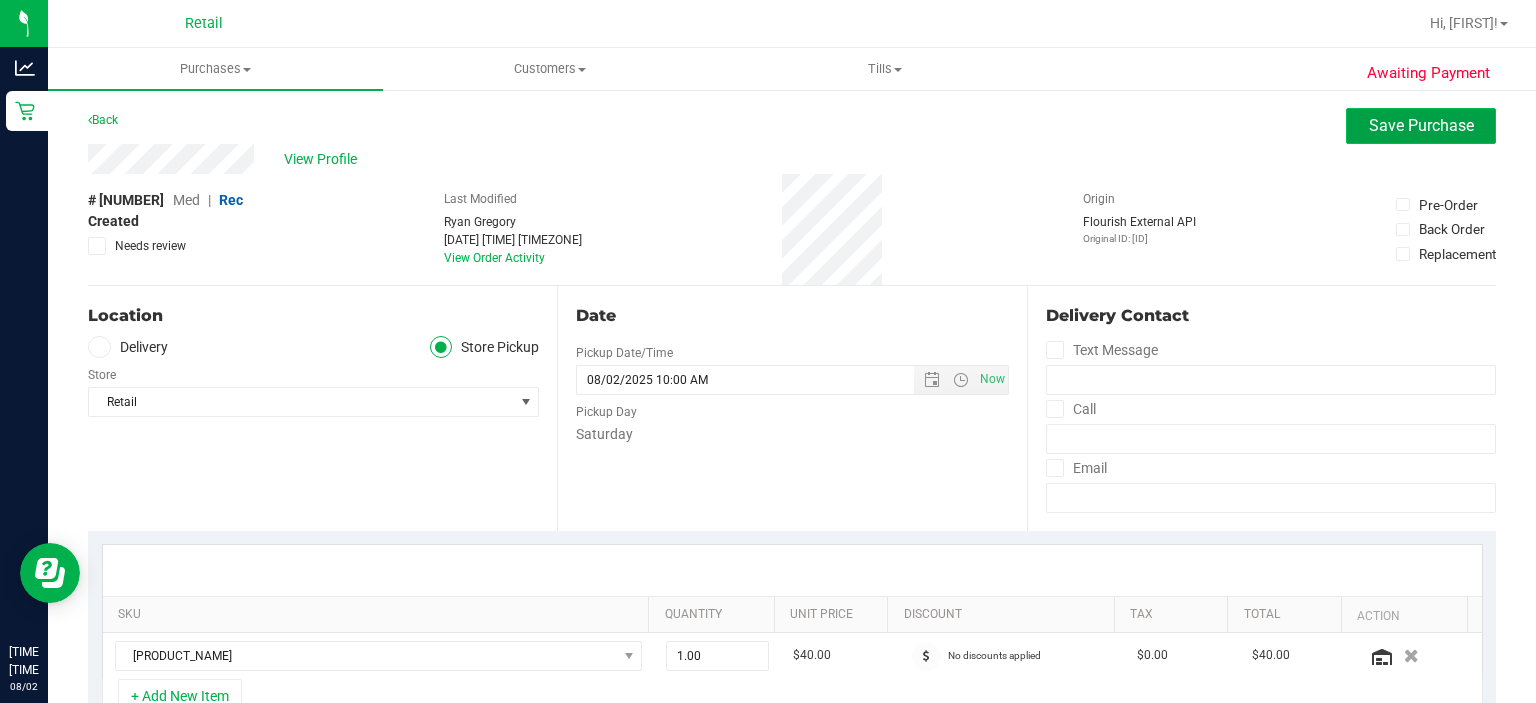 click on "Save Purchase" at bounding box center [1421, 125] 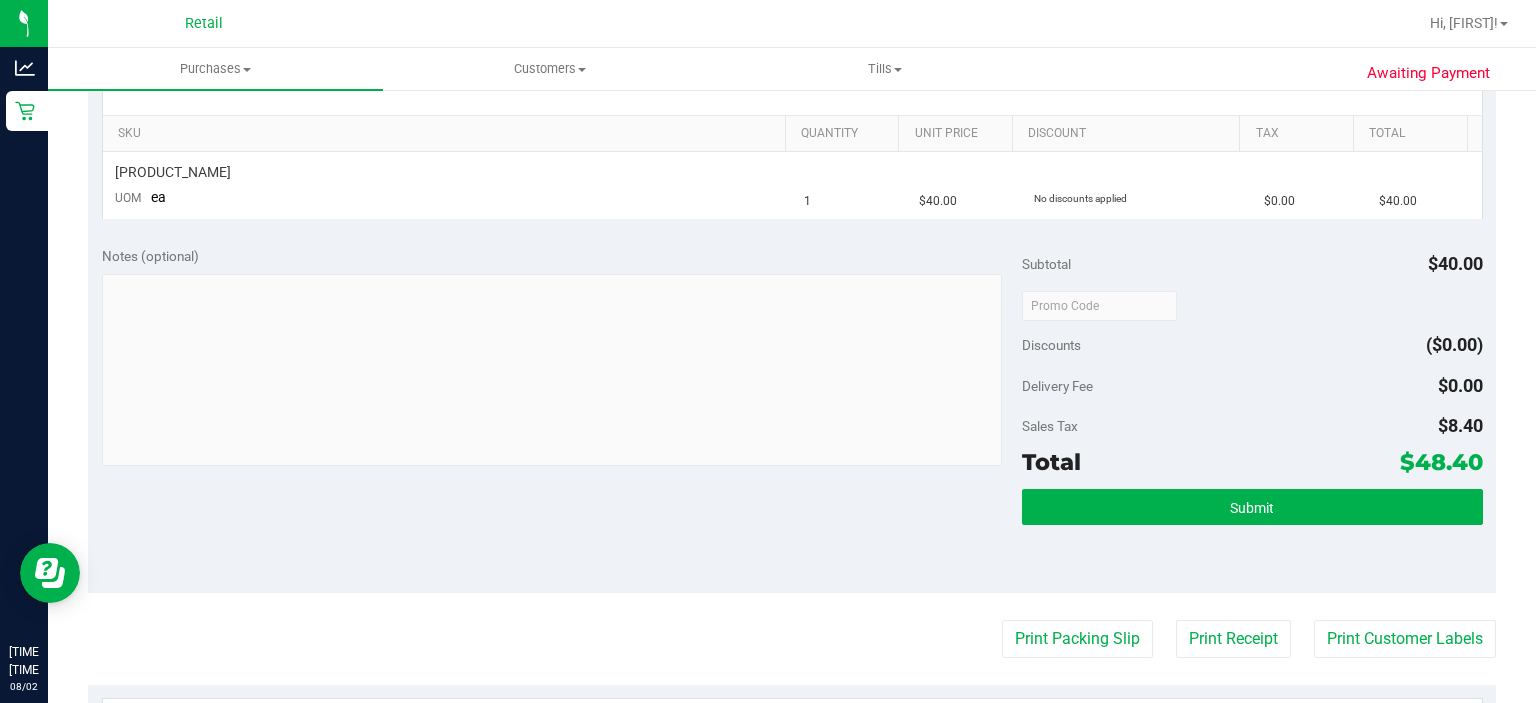 scroll, scrollTop: 540, scrollLeft: 0, axis: vertical 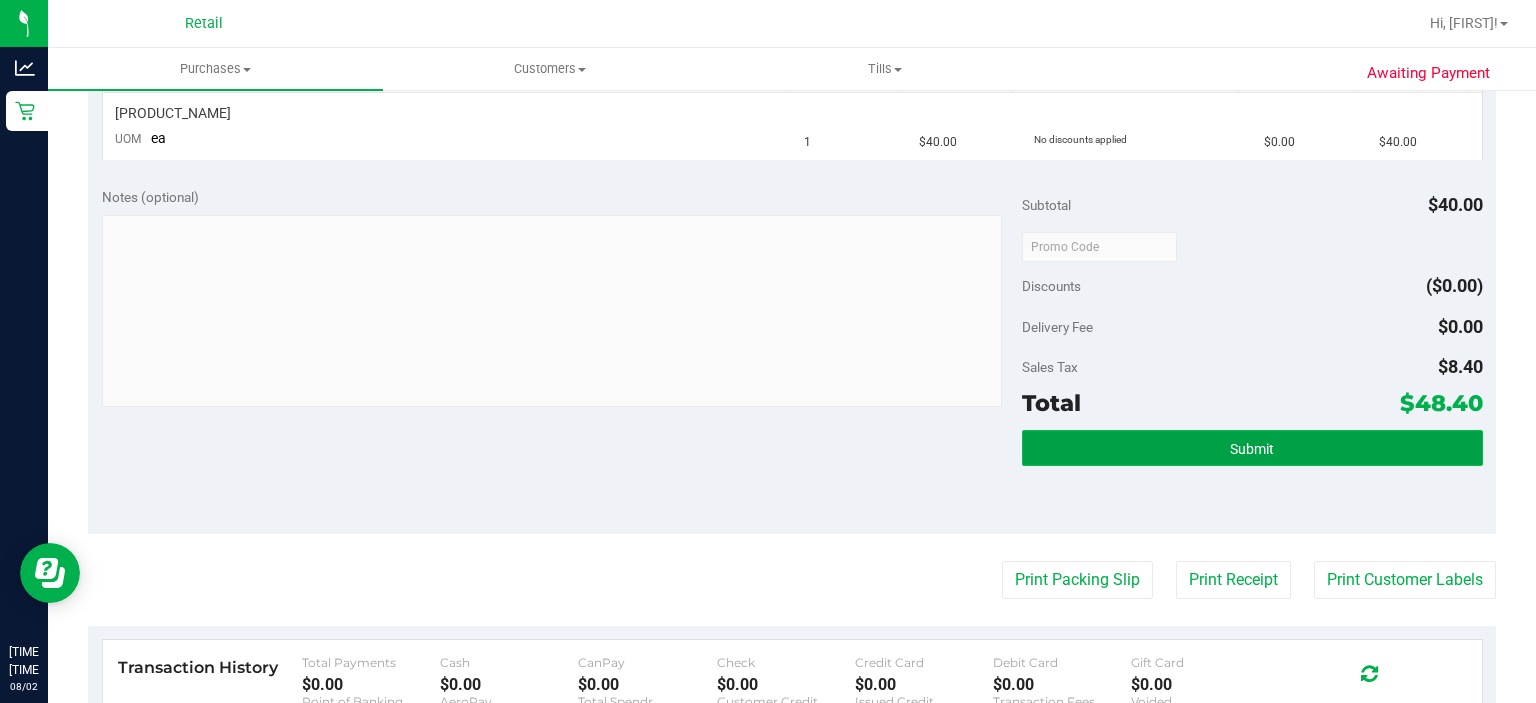 click on "Submit" at bounding box center [1252, 448] 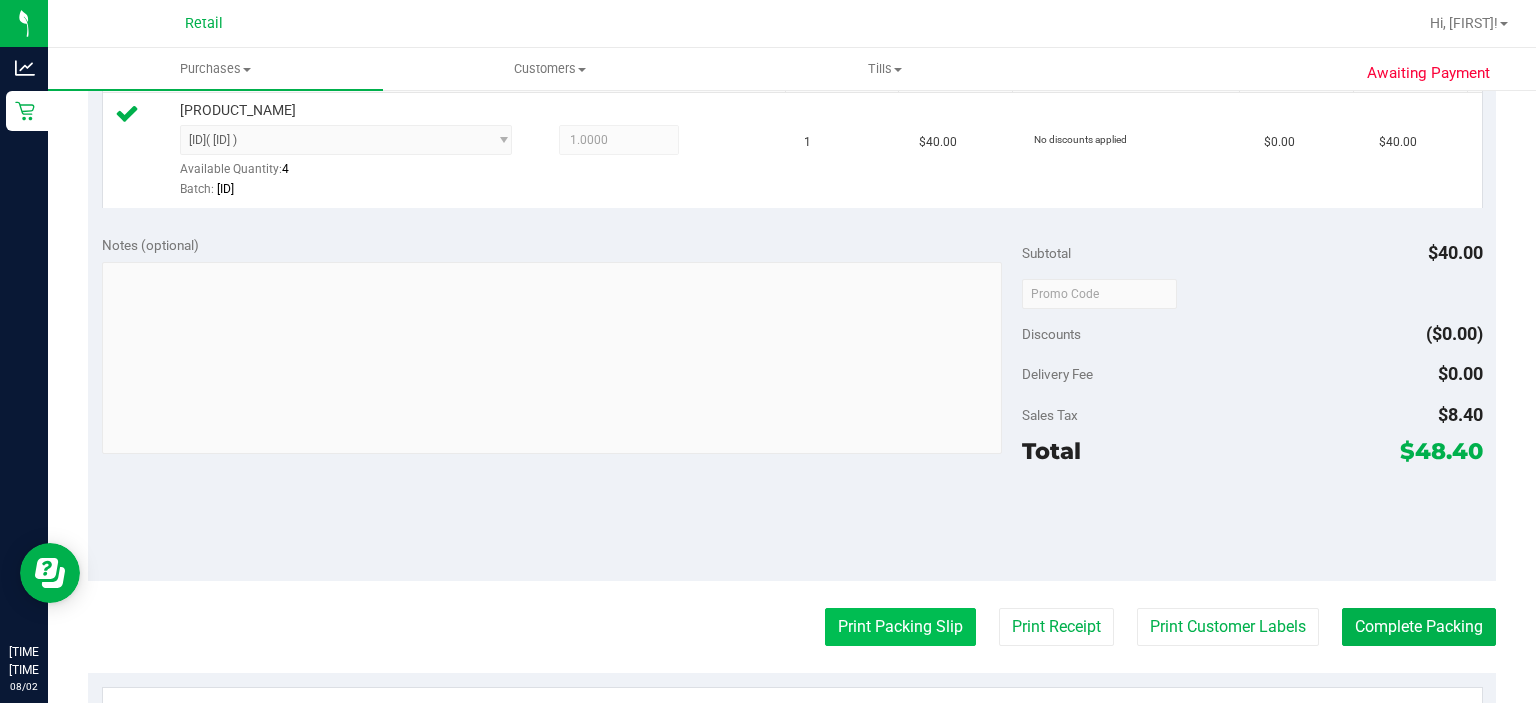 click on "Print Packing Slip" at bounding box center (900, 627) 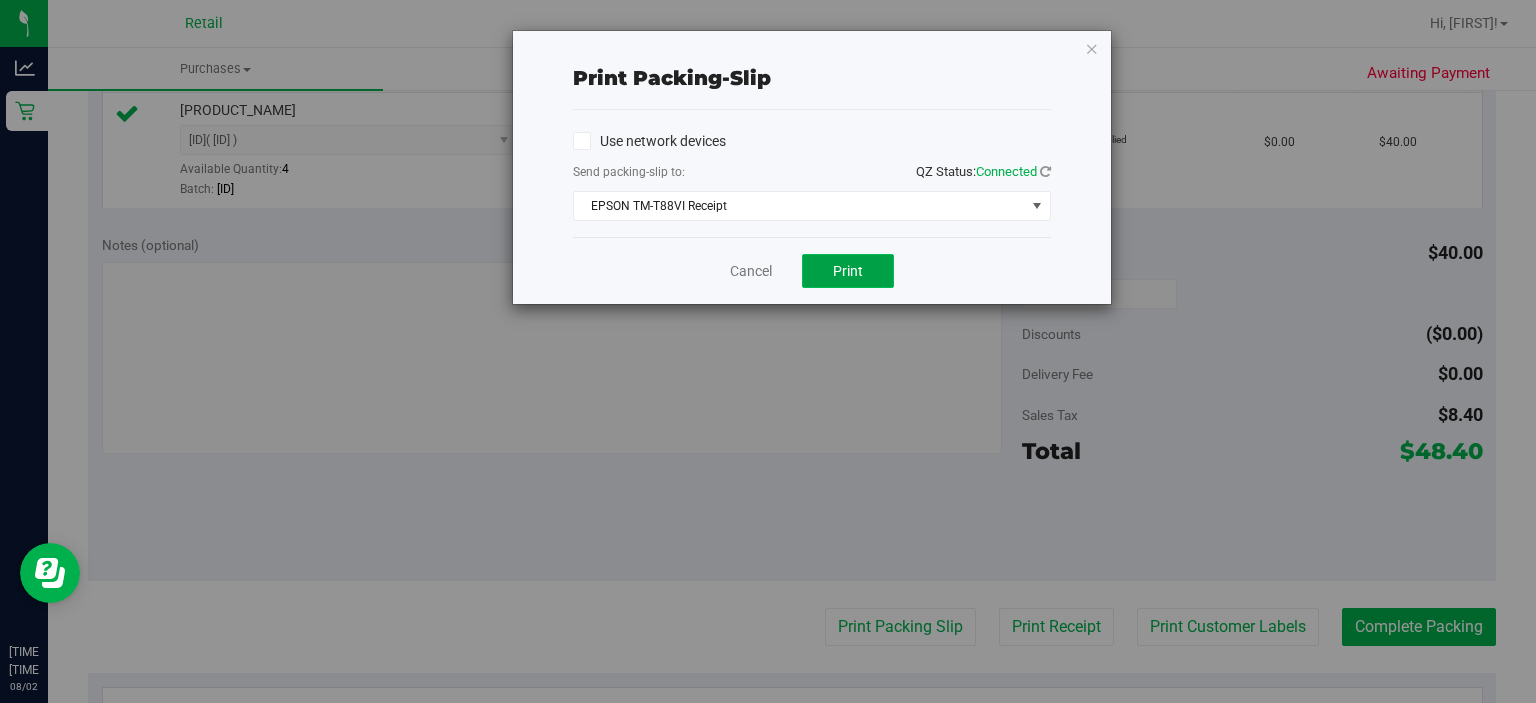 click on "Print" at bounding box center [848, 271] 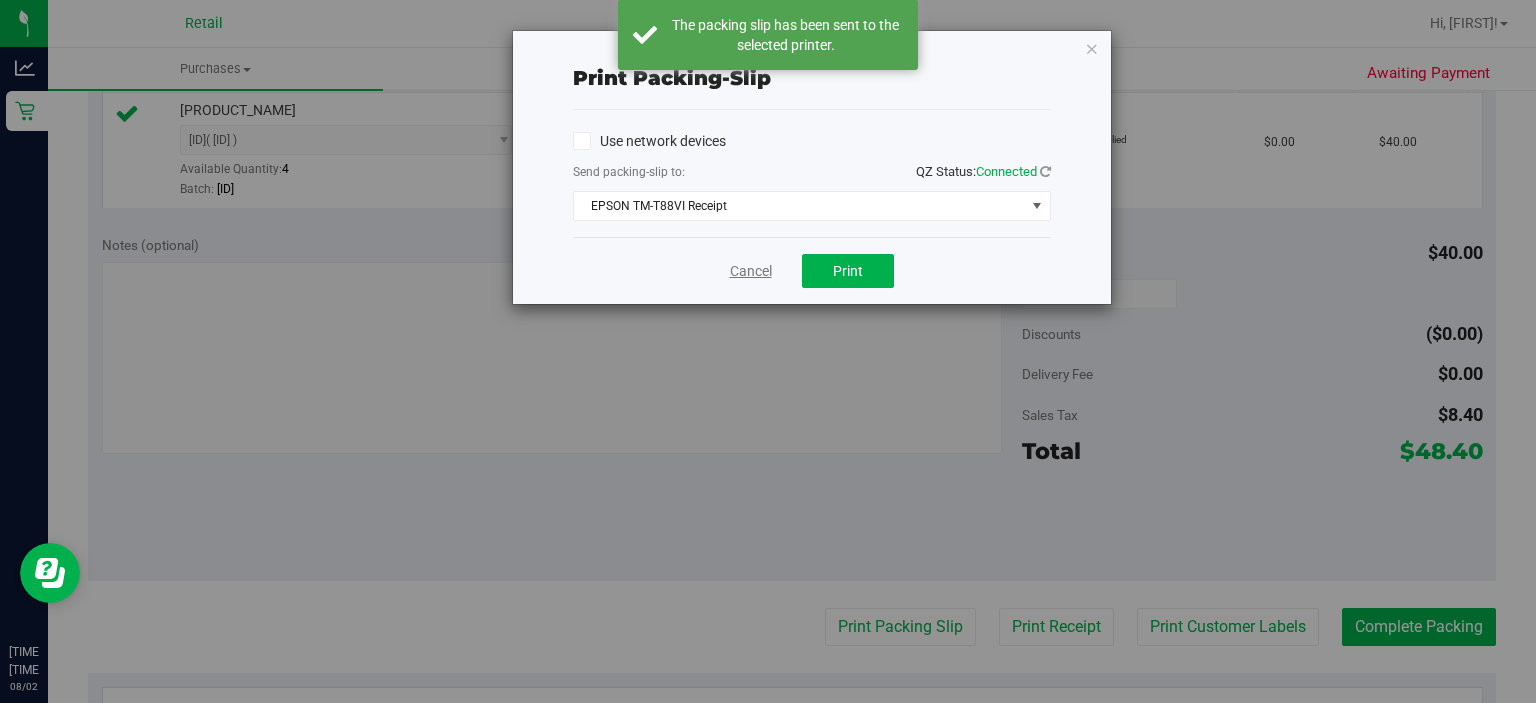 click on "Cancel" at bounding box center [751, 271] 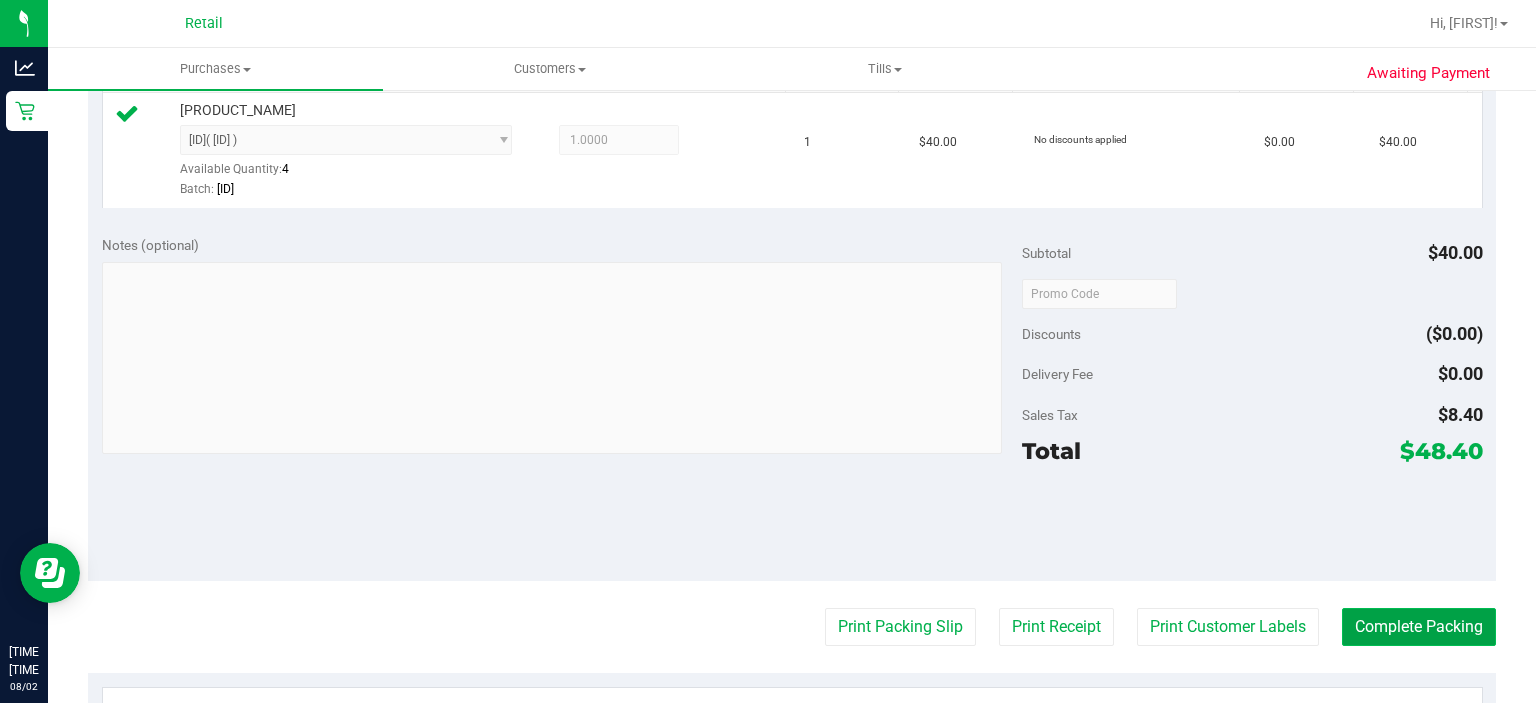click on "Complete Packing" at bounding box center [1419, 627] 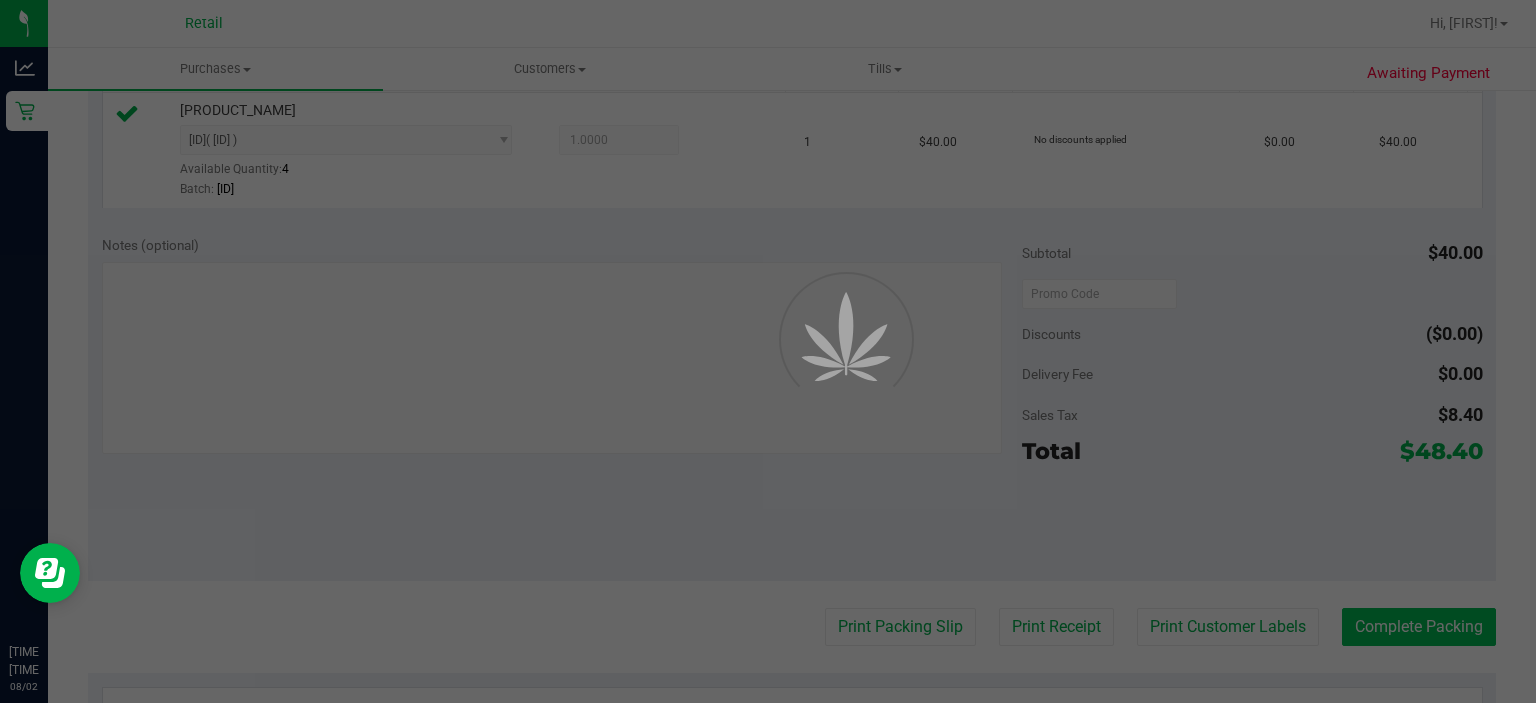 scroll, scrollTop: 0, scrollLeft: 0, axis: both 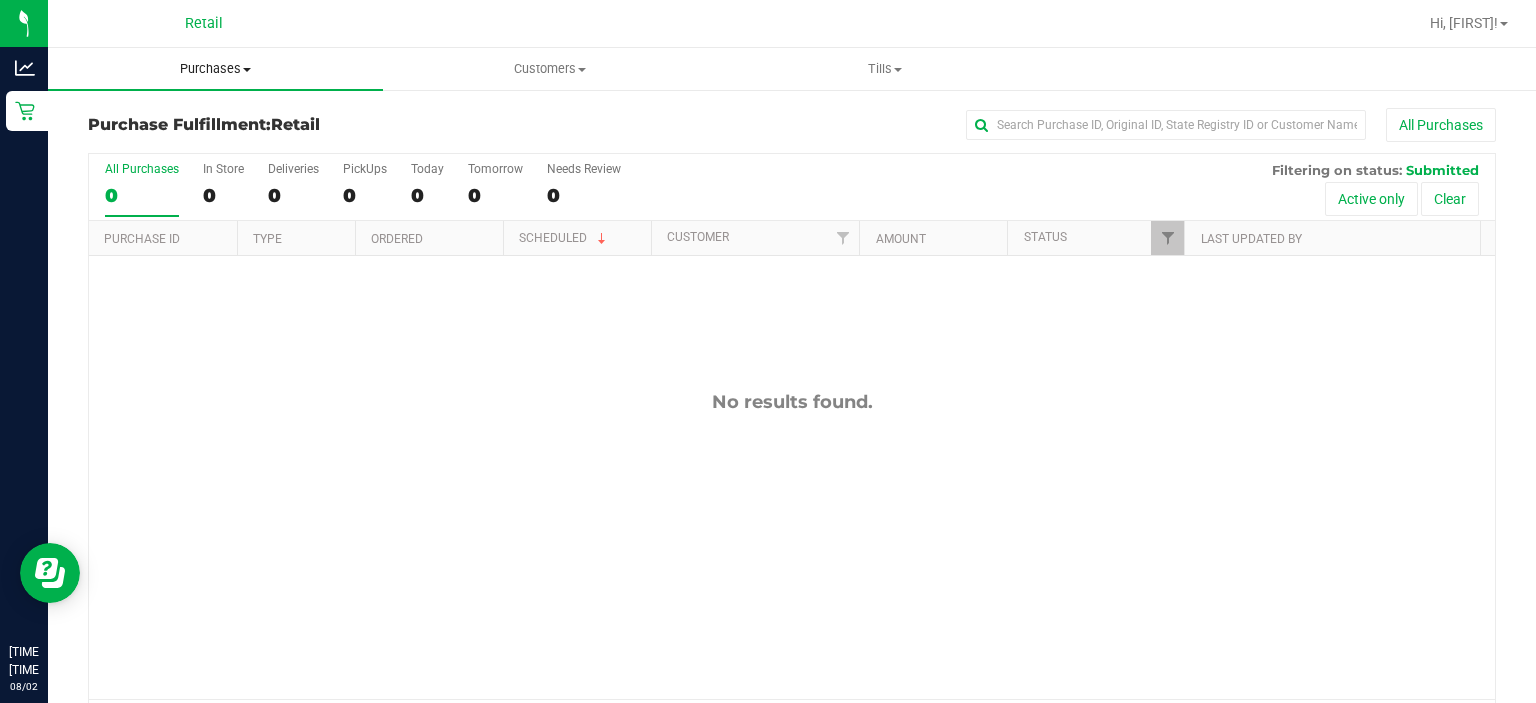 click on "Purchases" at bounding box center (215, 69) 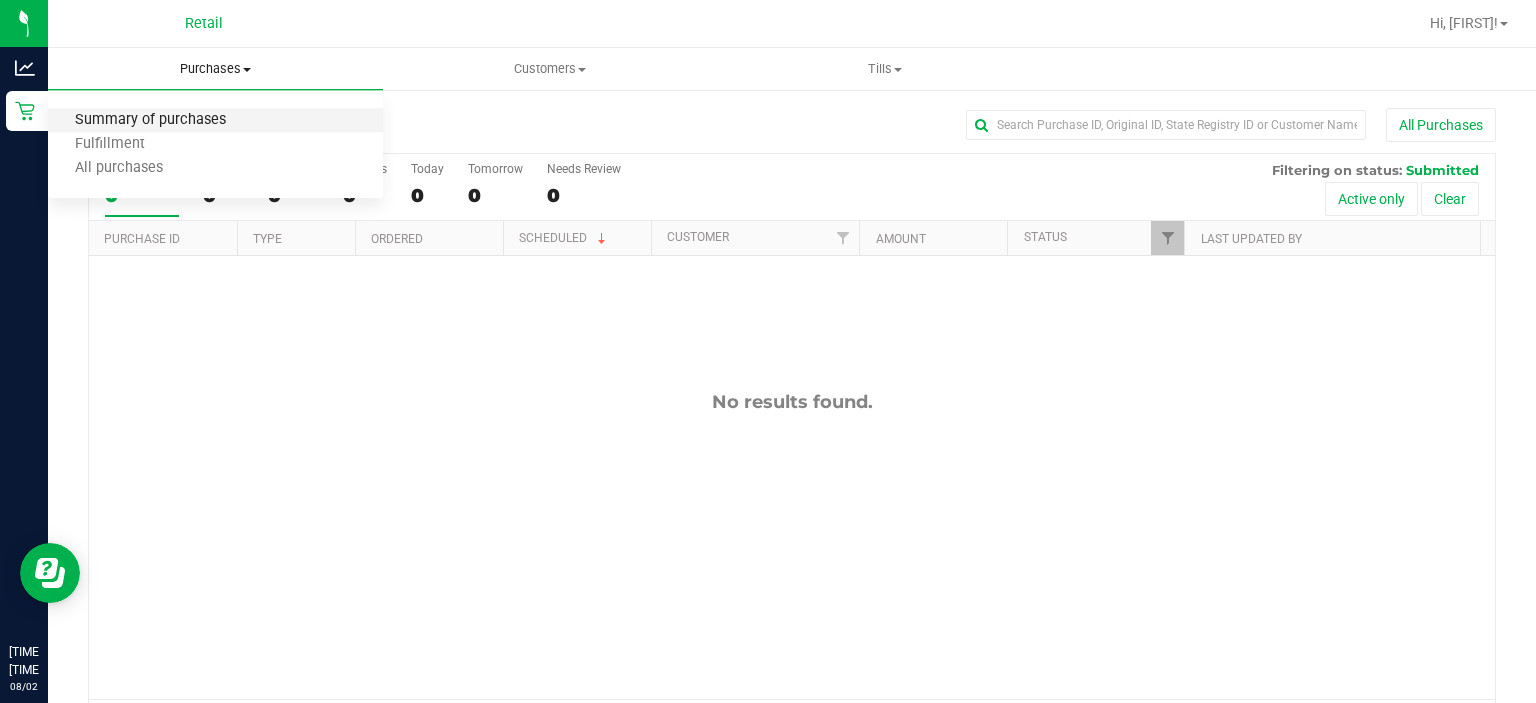 click on "Summary of purchases" at bounding box center (150, 120) 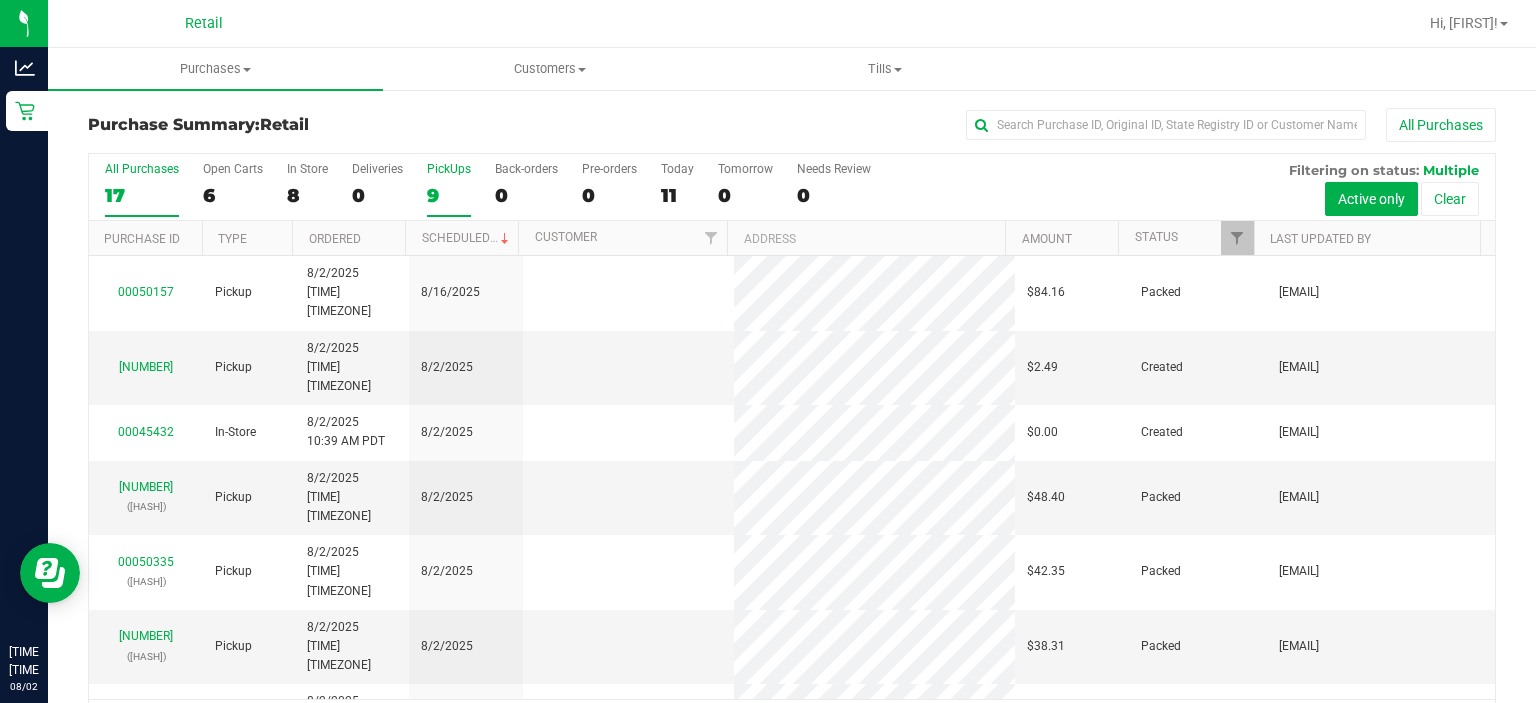 click on "PickUps" at bounding box center [449, 169] 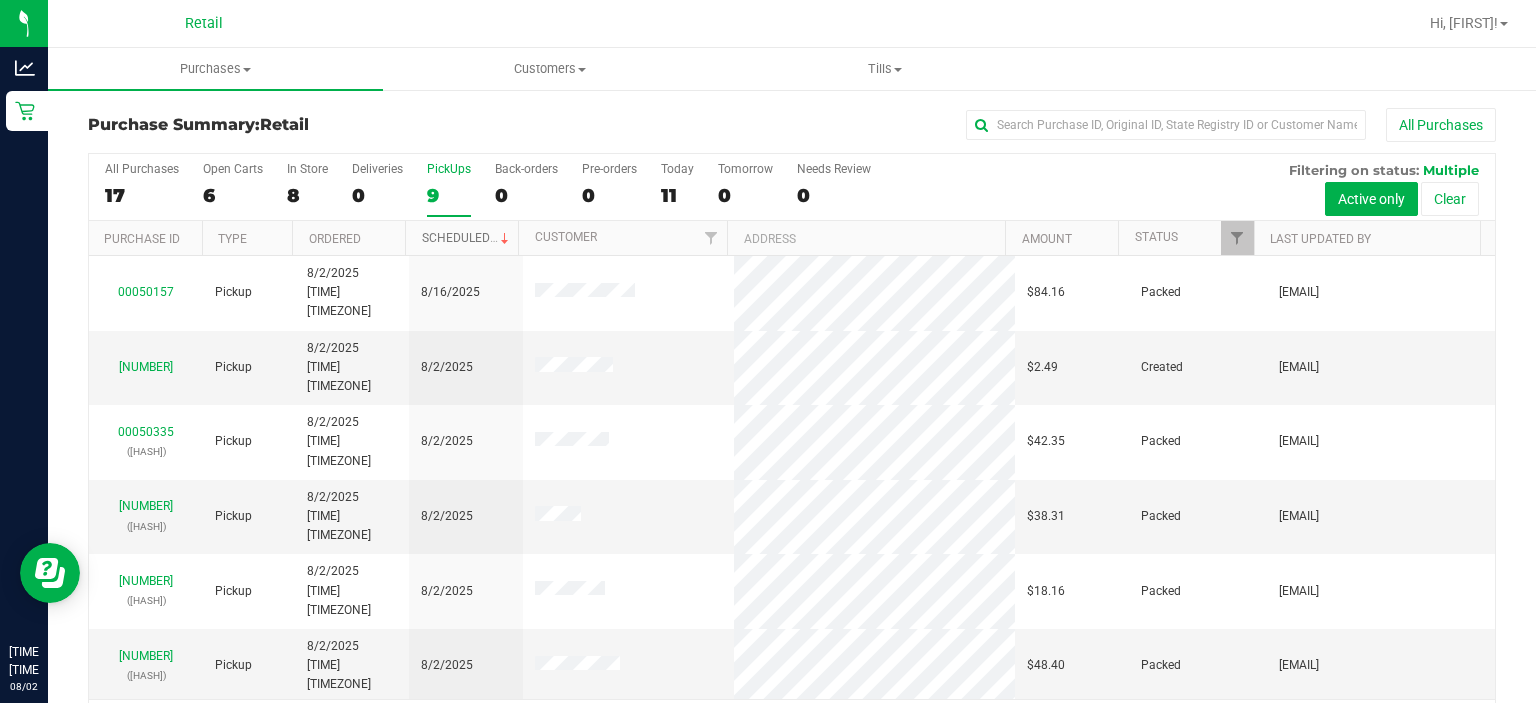 click on "Scheduled" at bounding box center [467, 238] 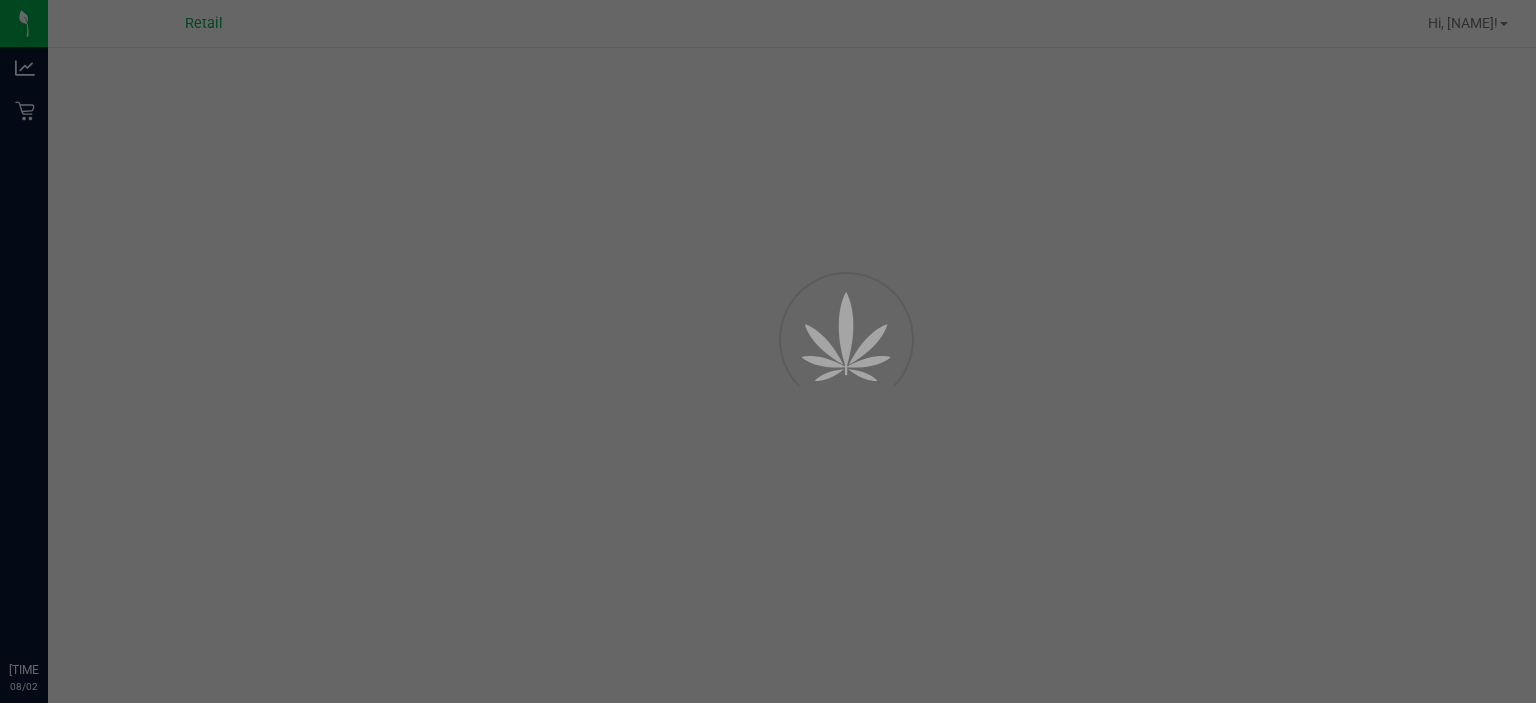 scroll, scrollTop: 0, scrollLeft: 0, axis: both 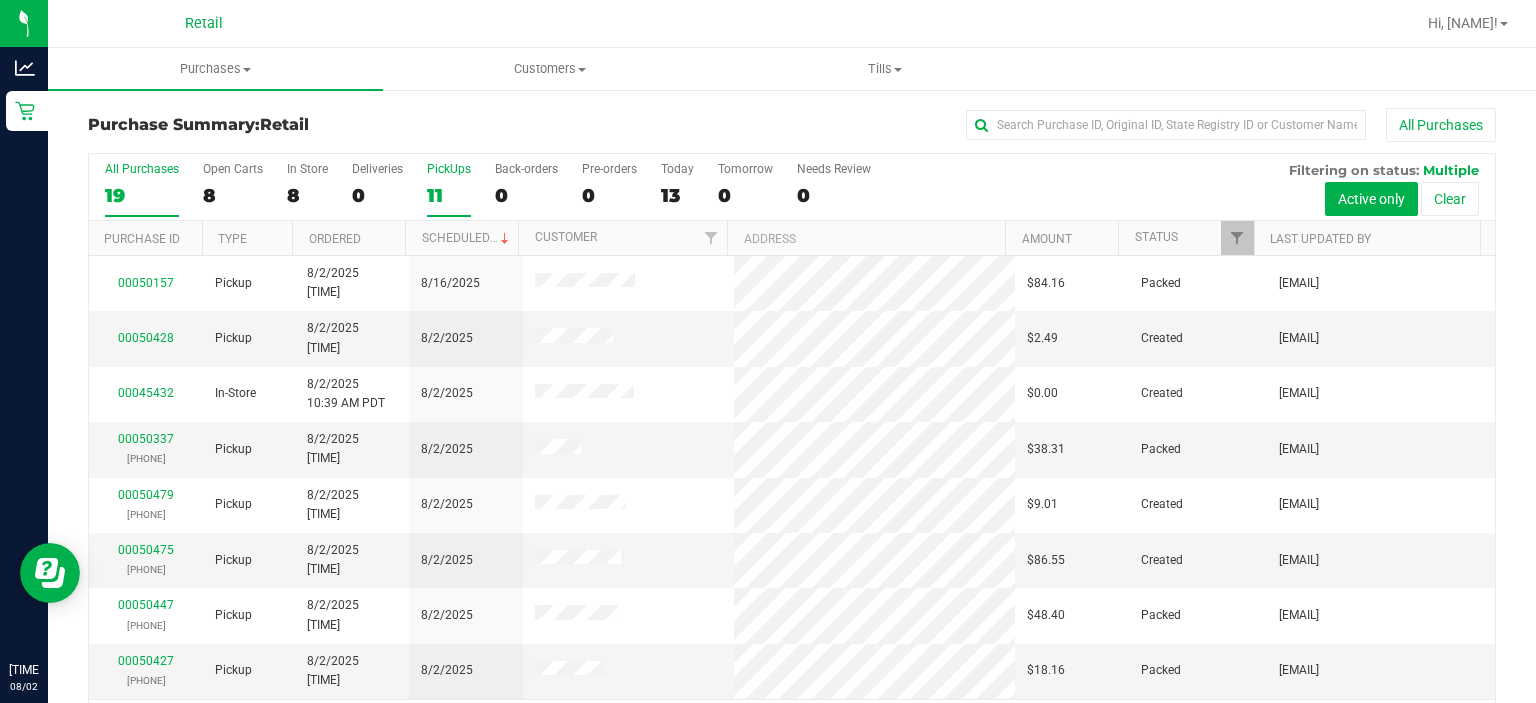 click on "11" at bounding box center (449, 195) 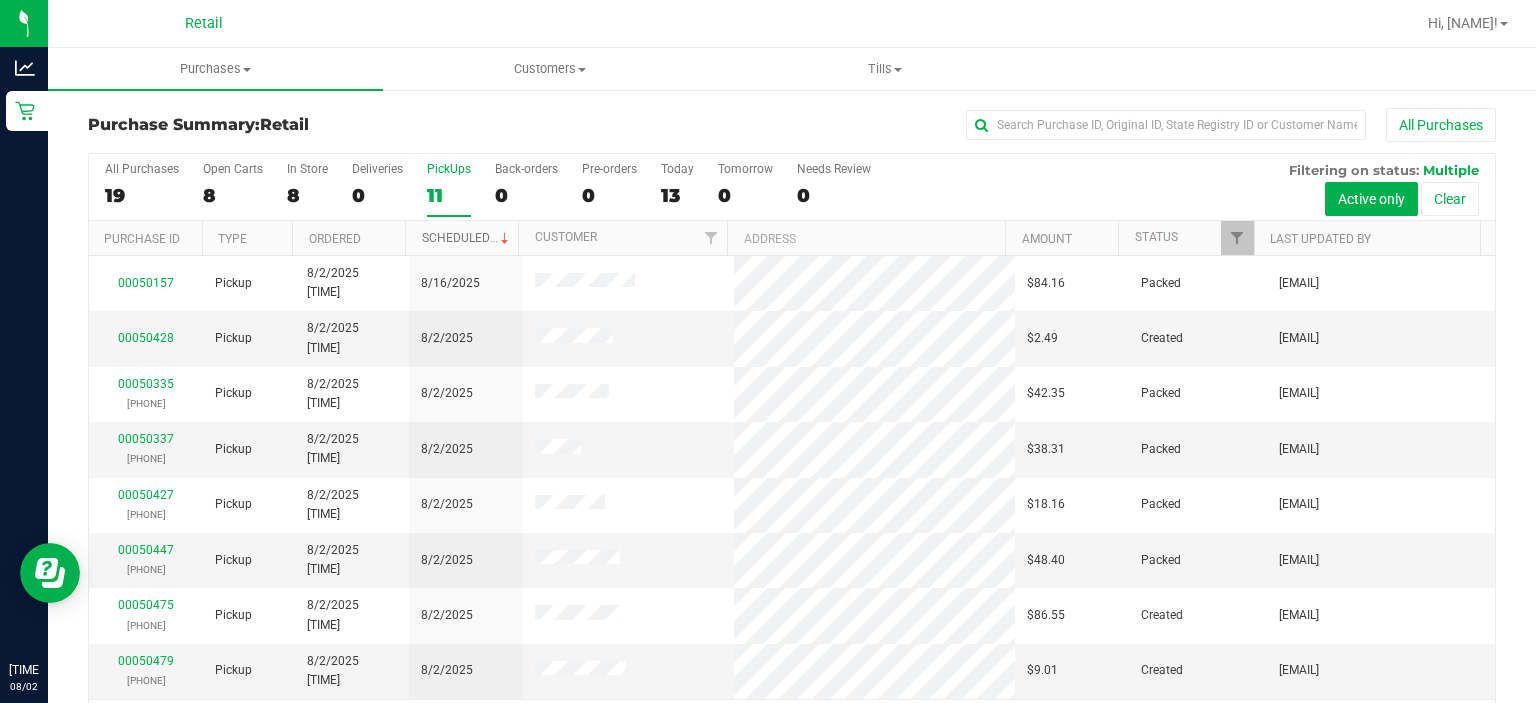 click on "Scheduled" at bounding box center (467, 238) 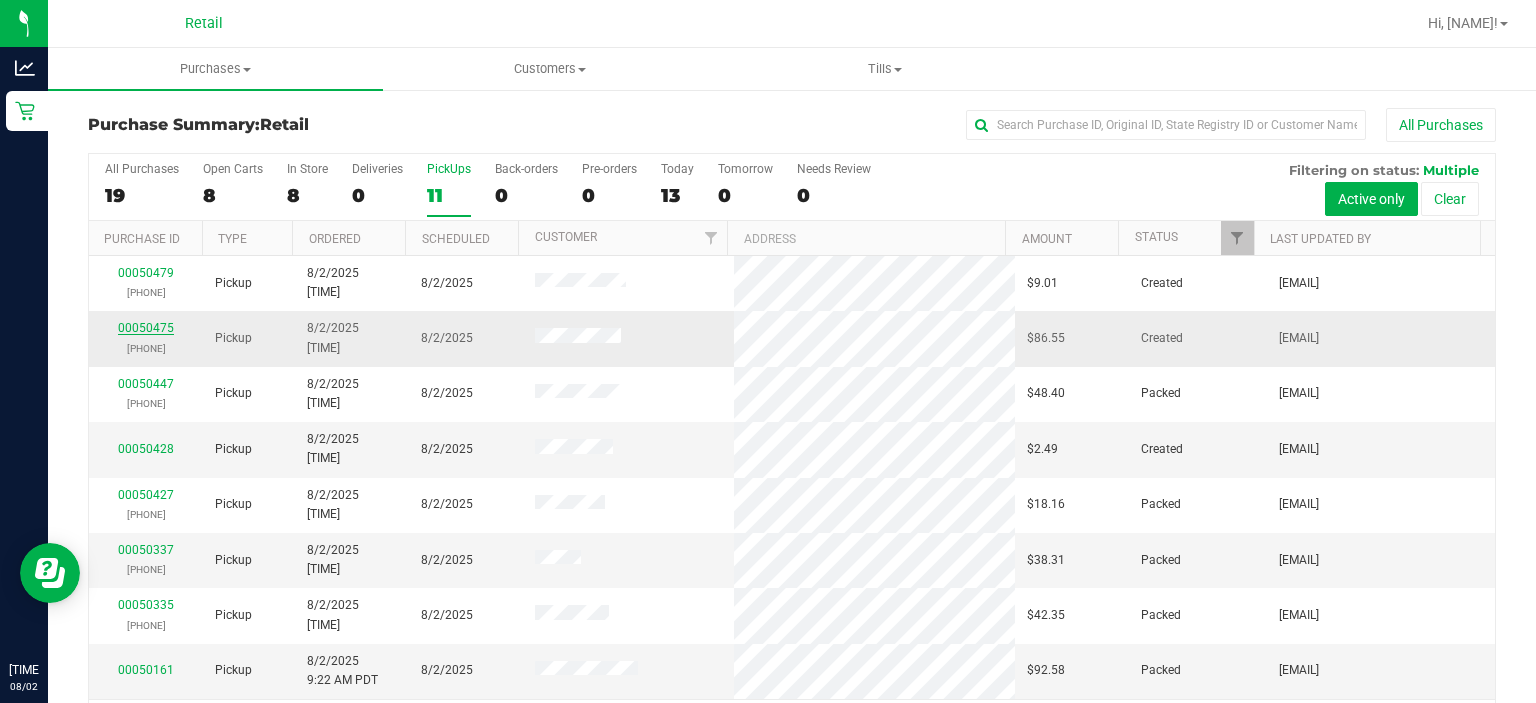 click on "[NUMBER]" at bounding box center (146, 328) 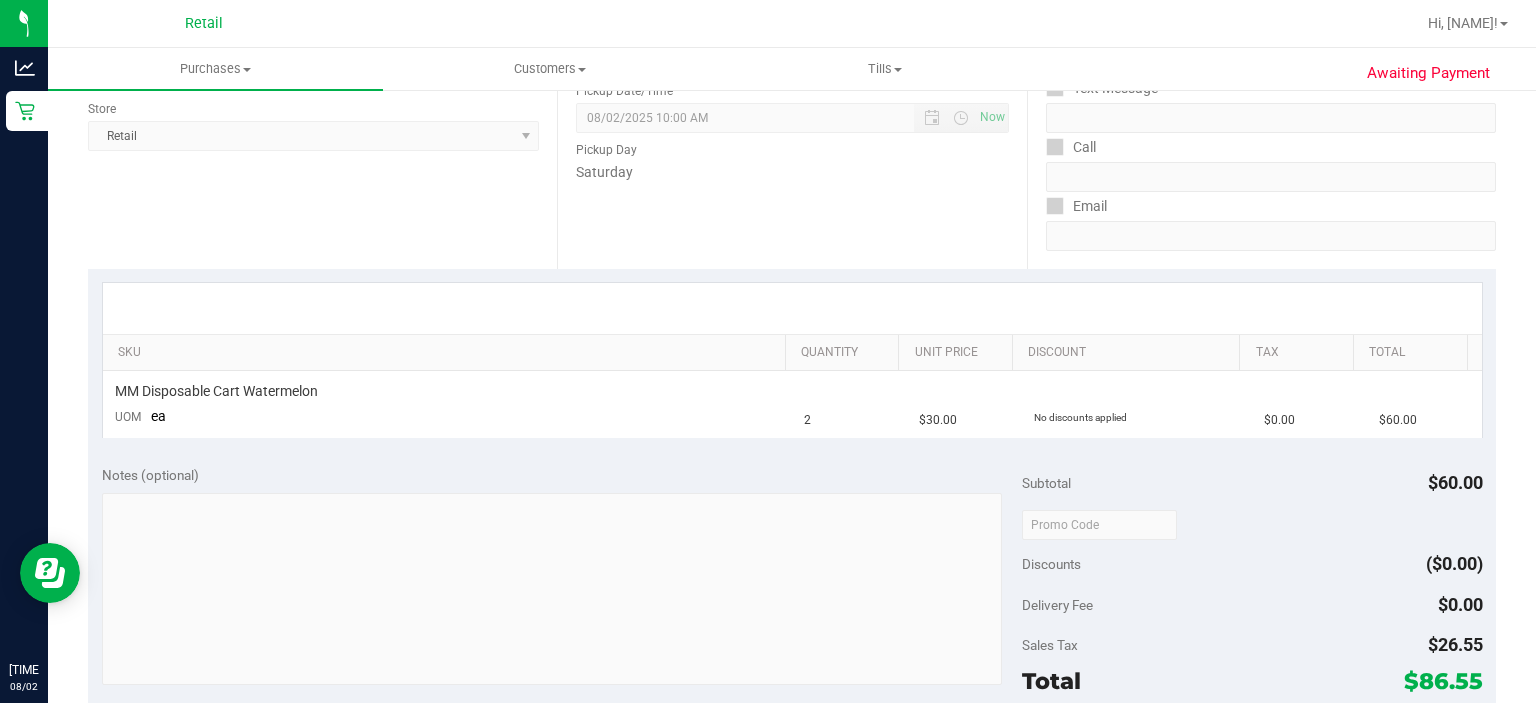 scroll, scrollTop: 0, scrollLeft: 0, axis: both 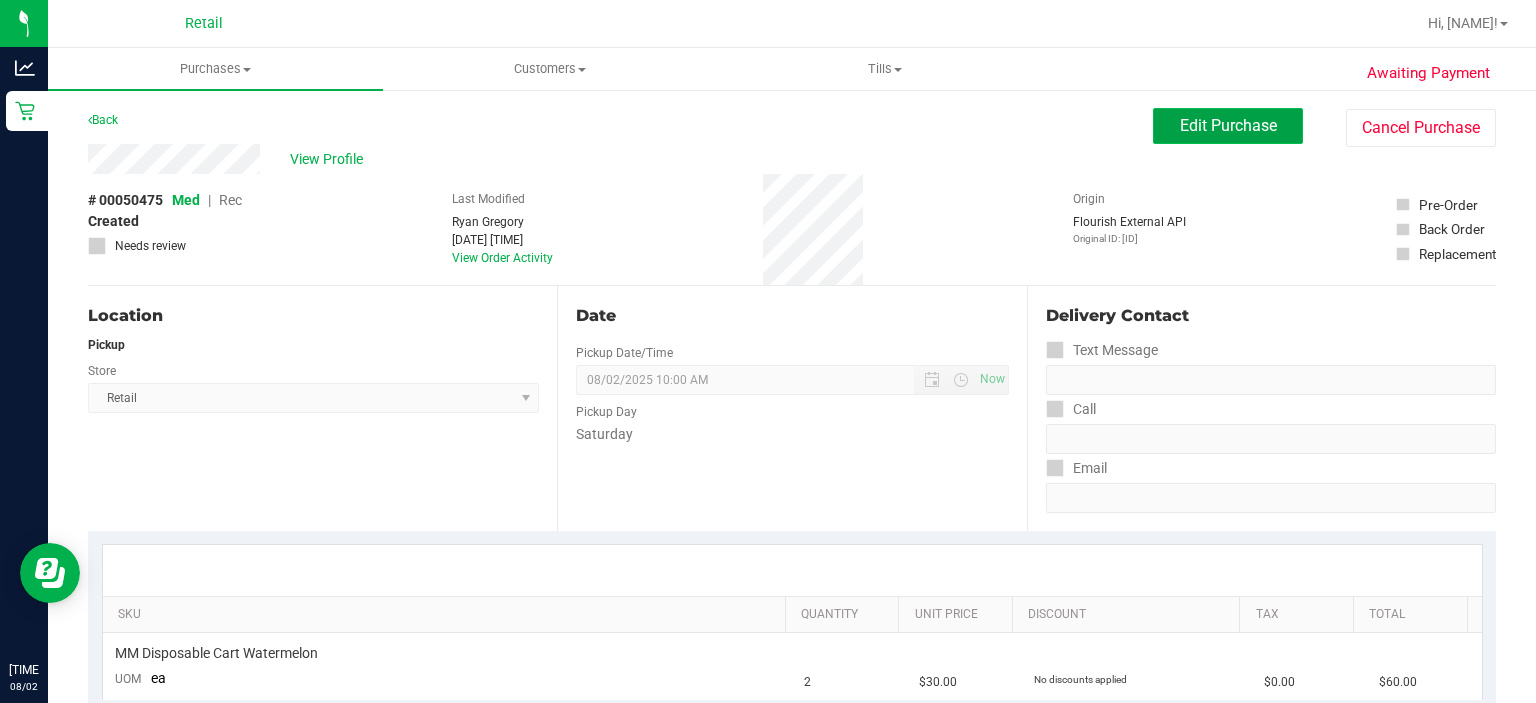 click on "Edit Purchase" at bounding box center [1228, 125] 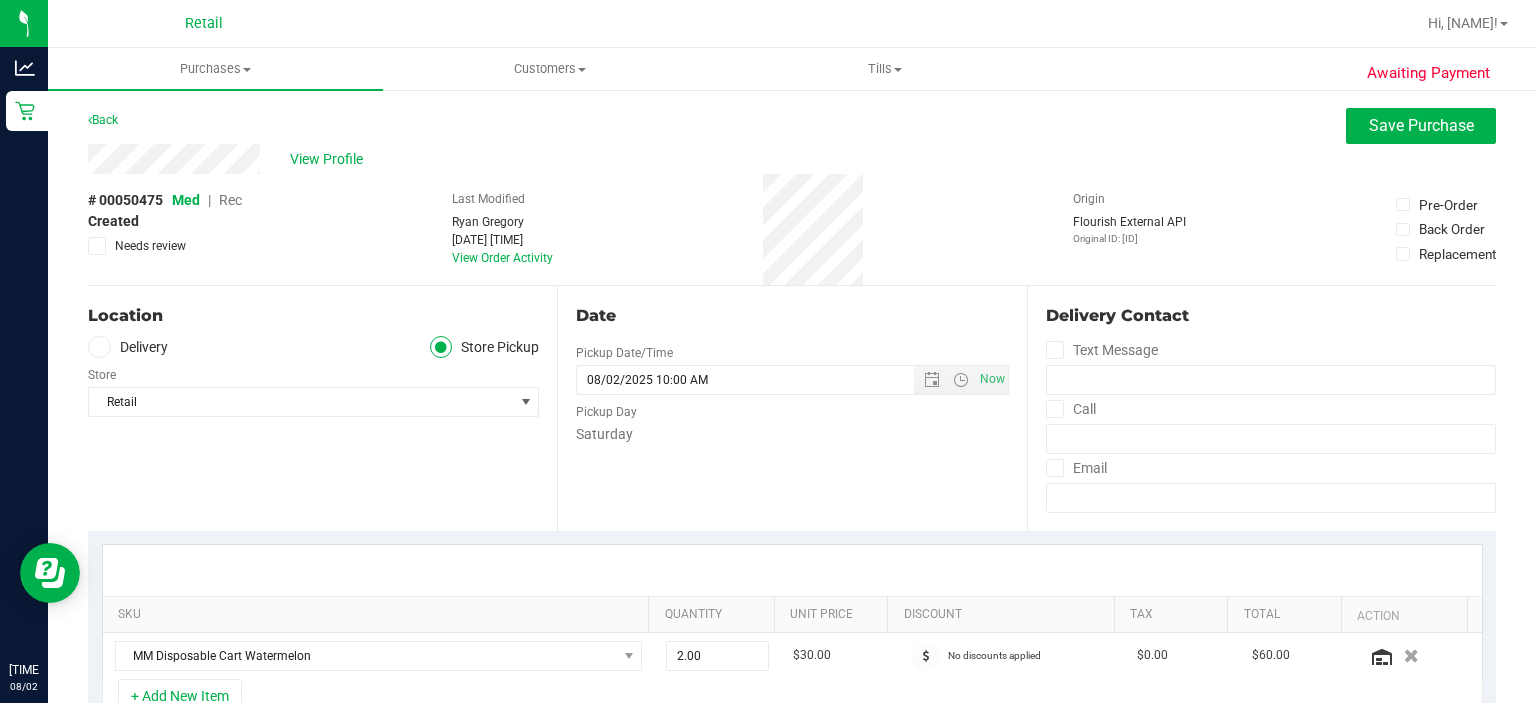 click on "Rec" at bounding box center (230, 200) 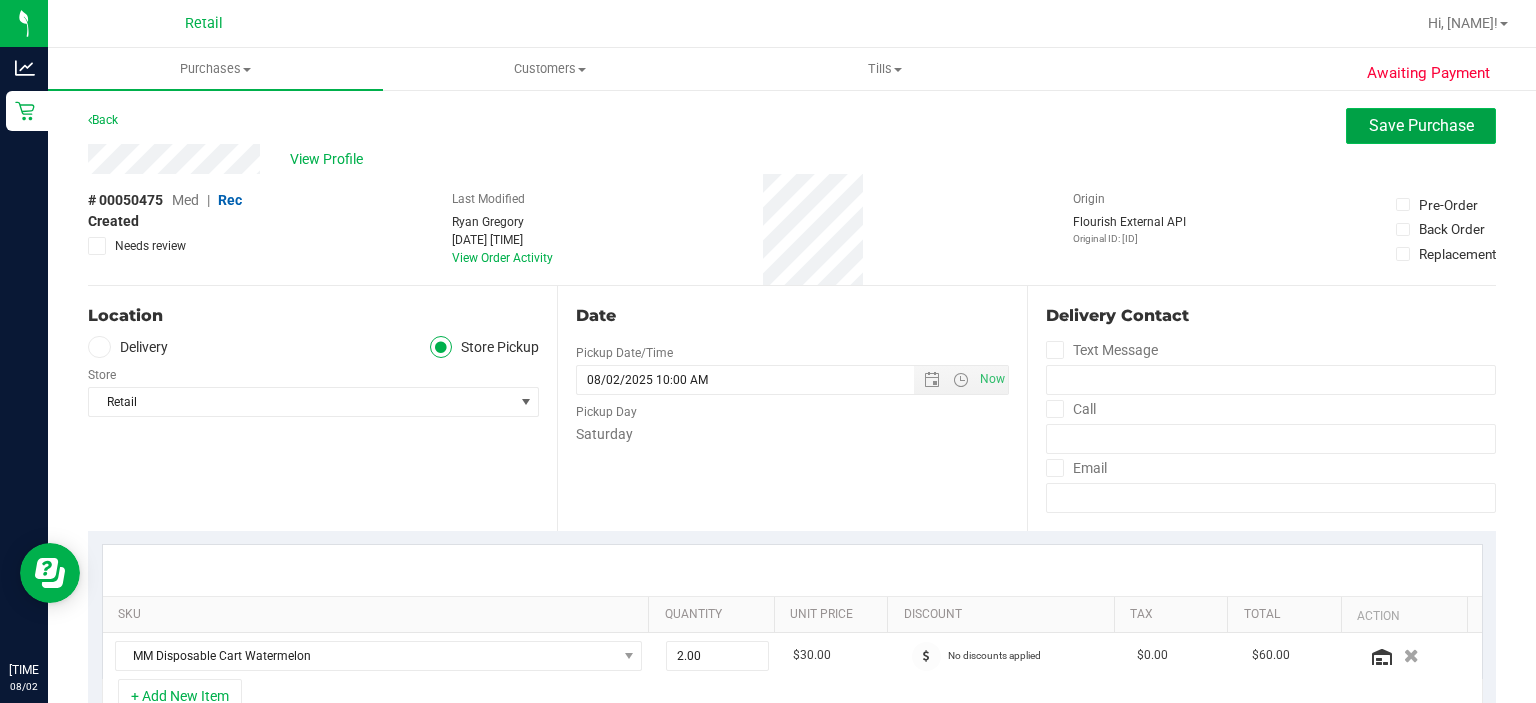 click on "Save Purchase" at bounding box center (1421, 125) 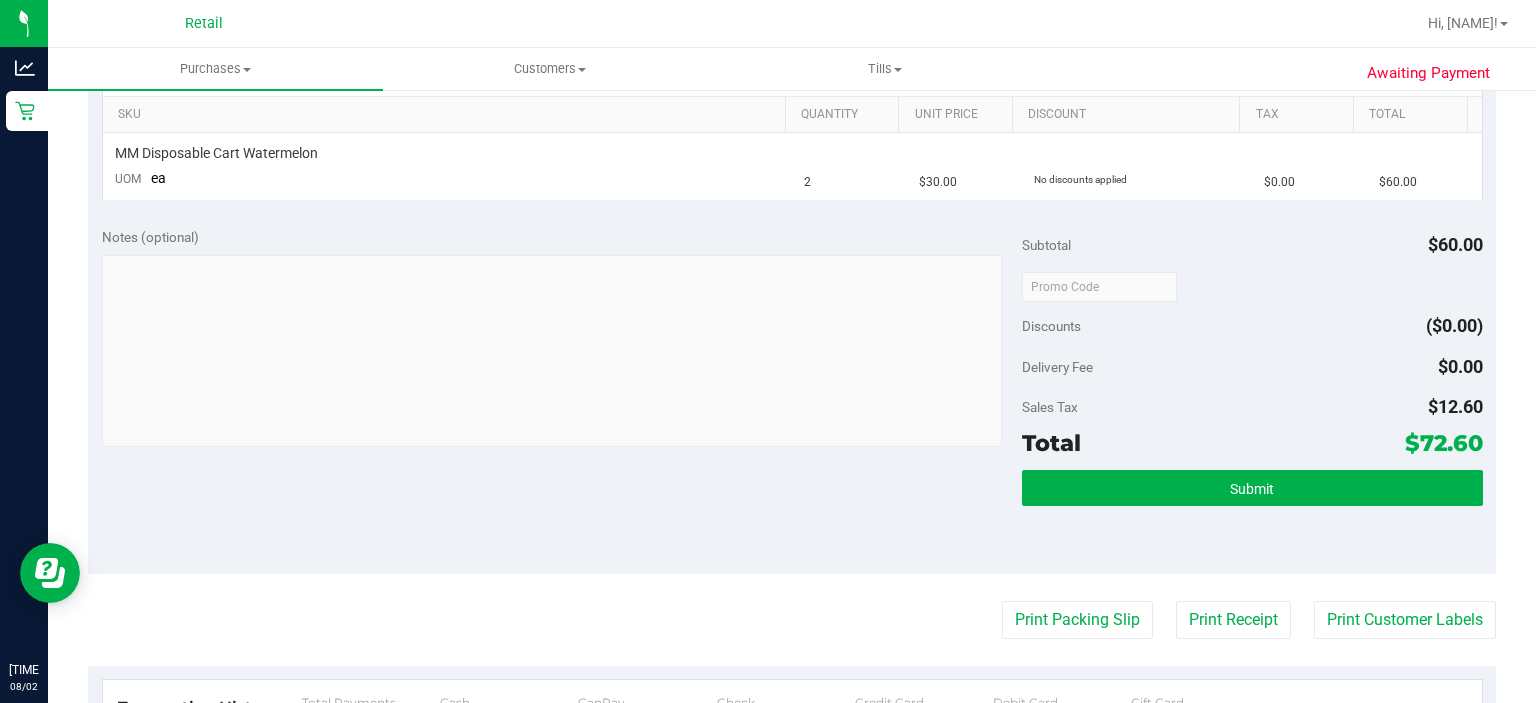 scroll, scrollTop: 500, scrollLeft: 0, axis: vertical 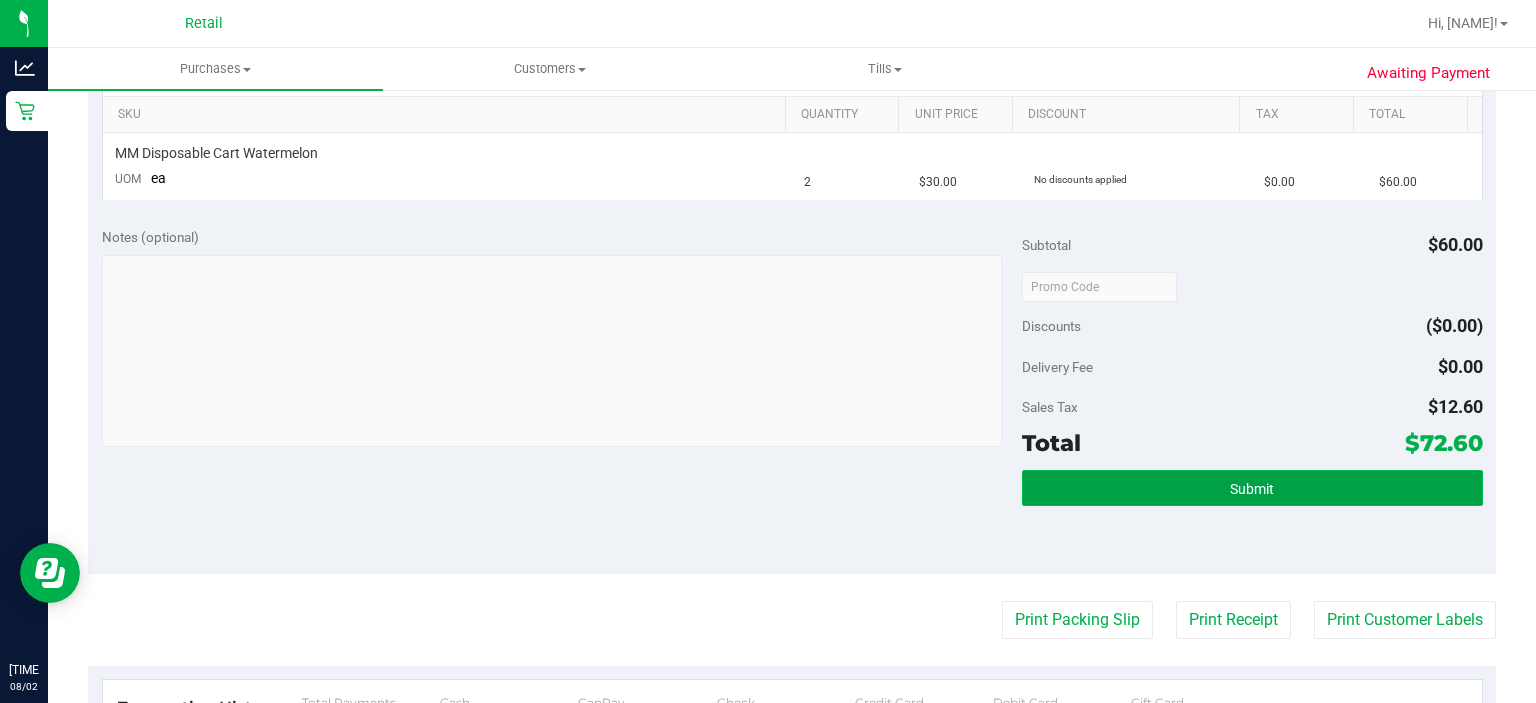 click on "Submit" at bounding box center [1252, 488] 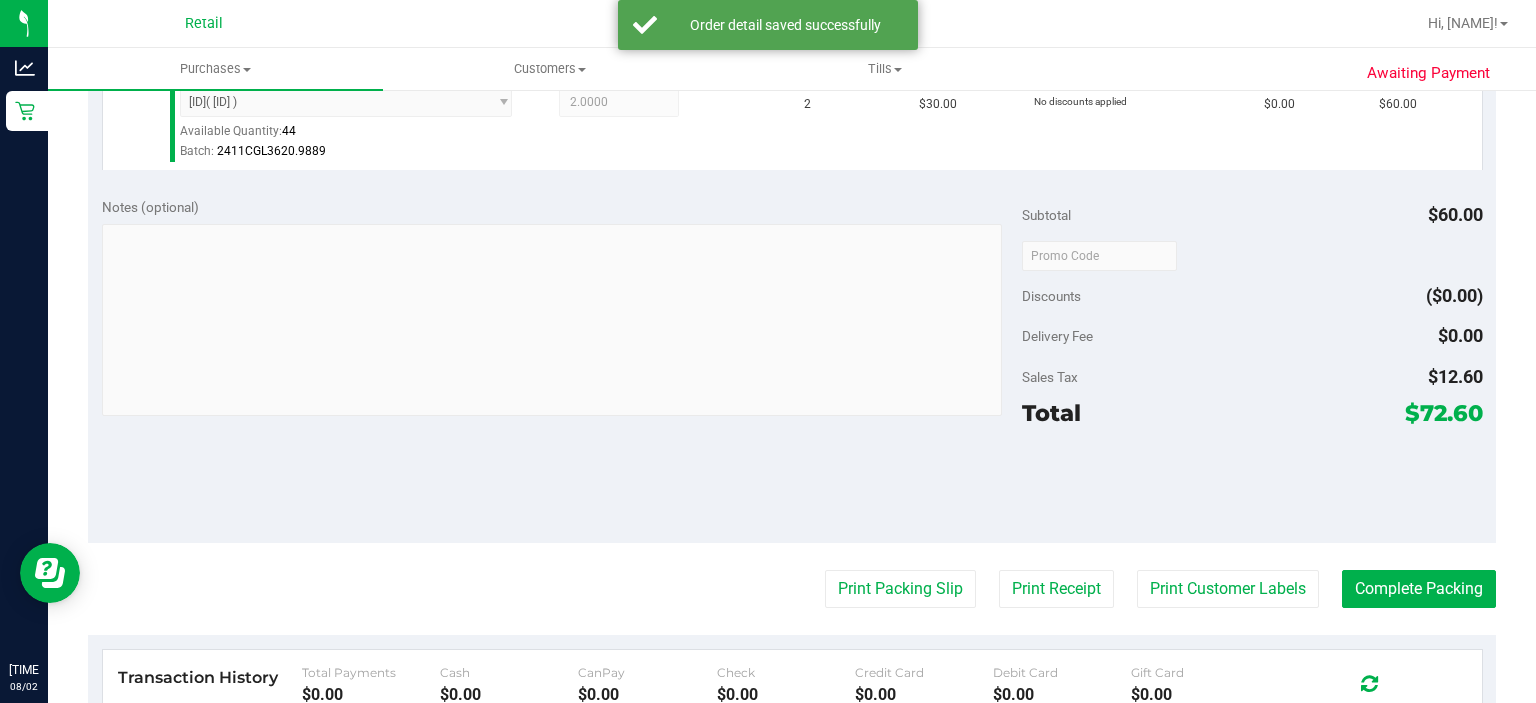 scroll, scrollTop: 590, scrollLeft: 0, axis: vertical 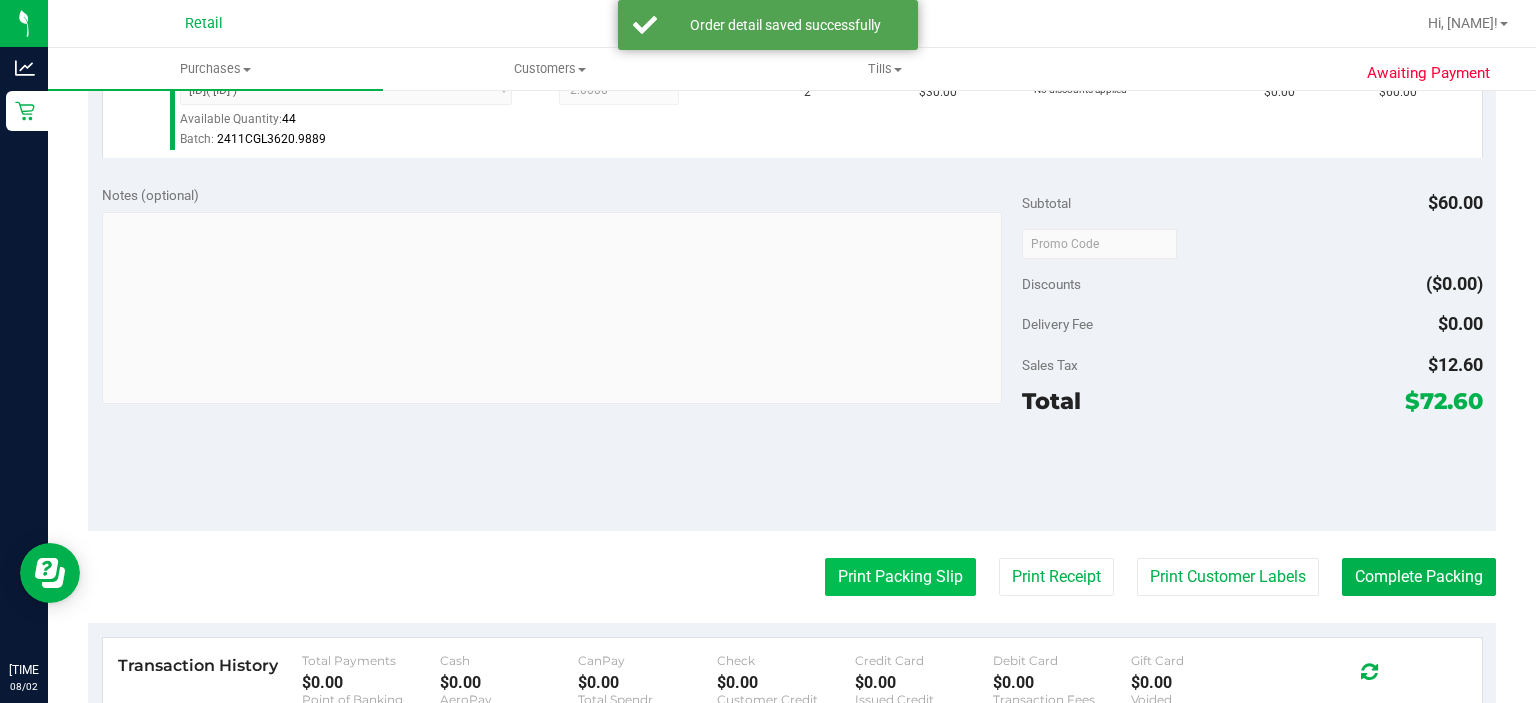 click on "Print Packing Slip" at bounding box center [900, 577] 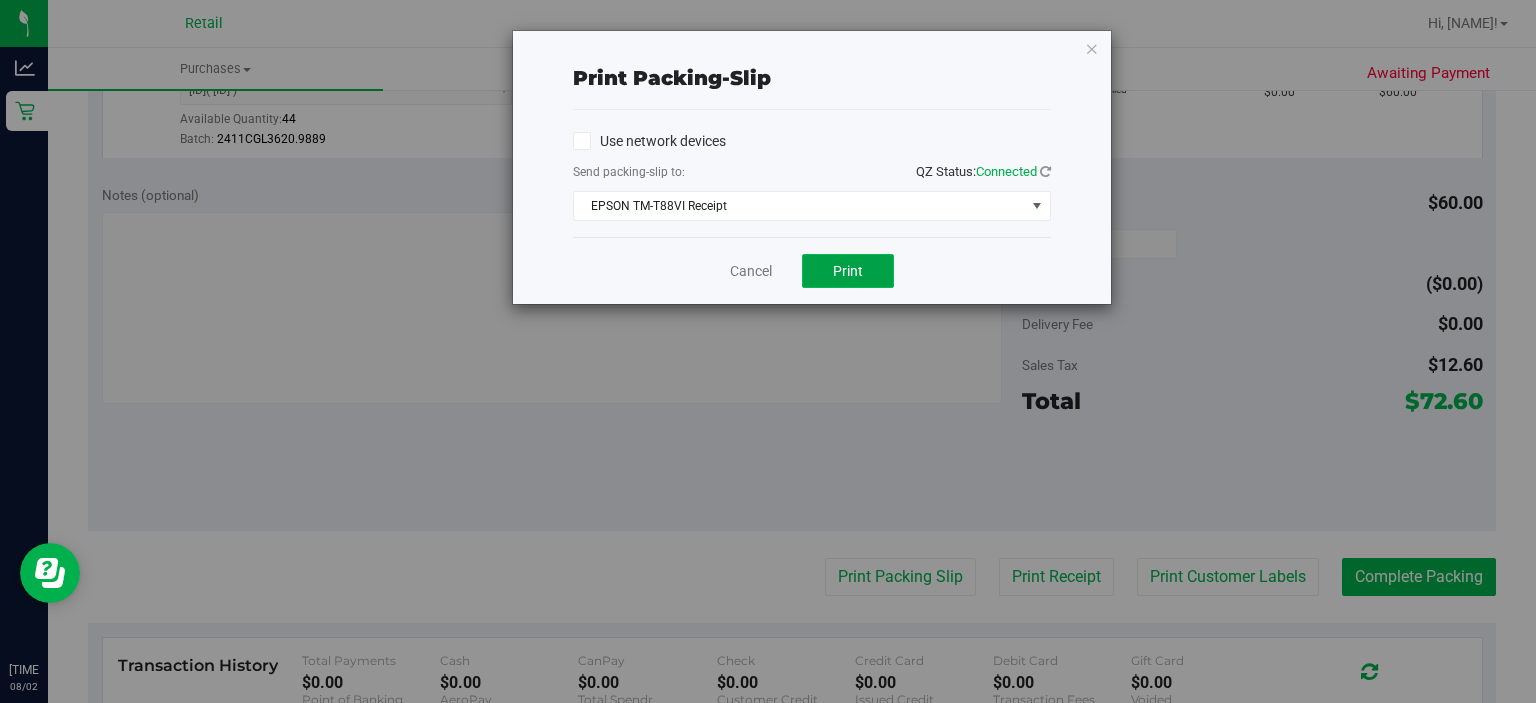 click on "Print" at bounding box center (848, 271) 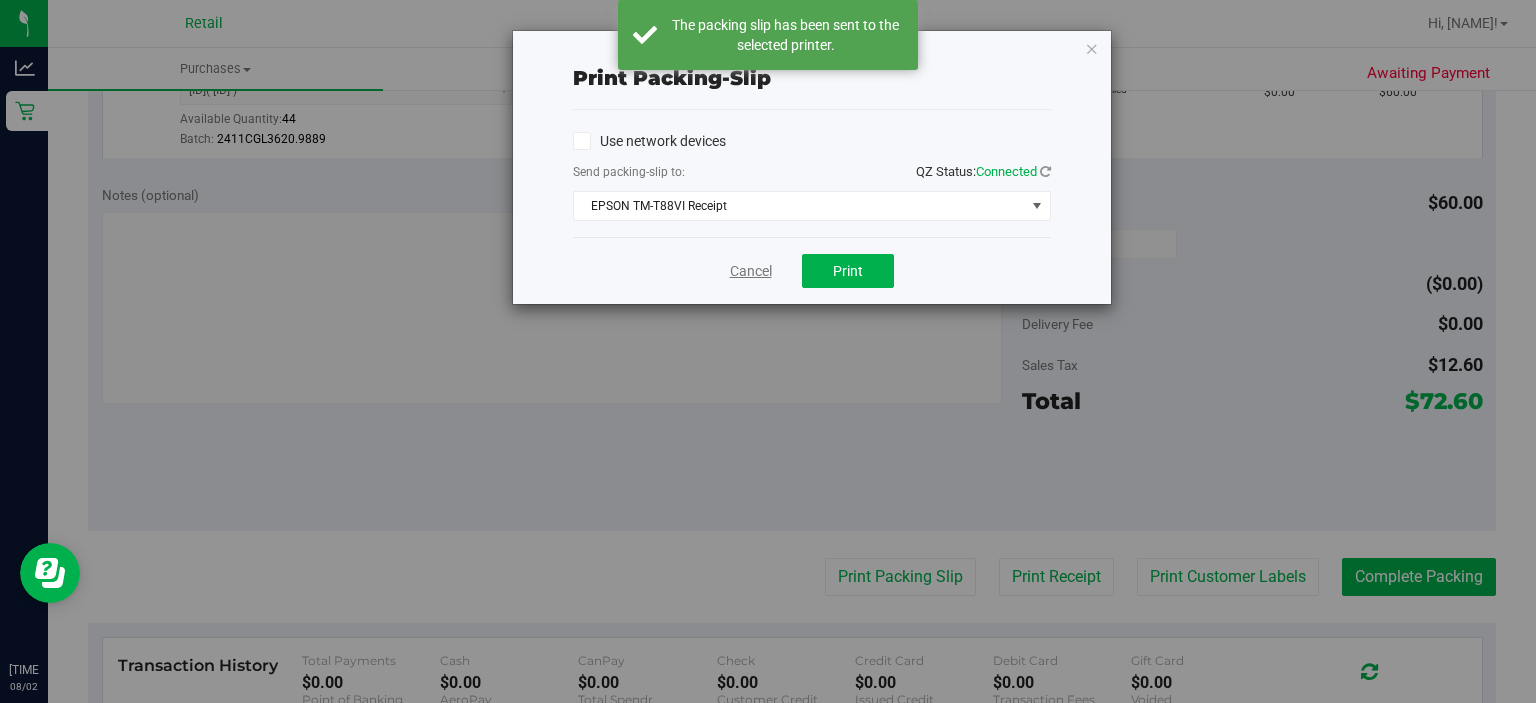 click on "Cancel" at bounding box center (751, 271) 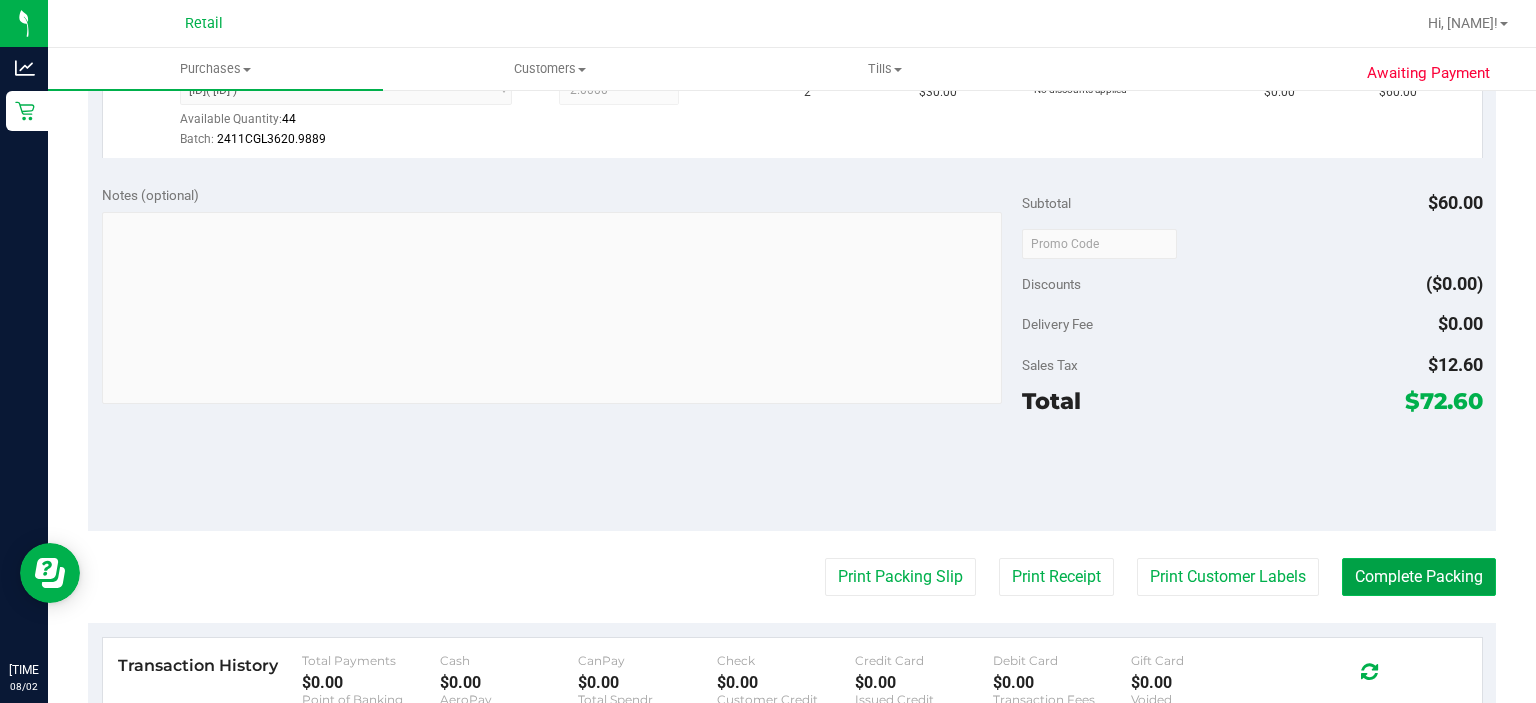 click on "Complete Packing" at bounding box center [1419, 577] 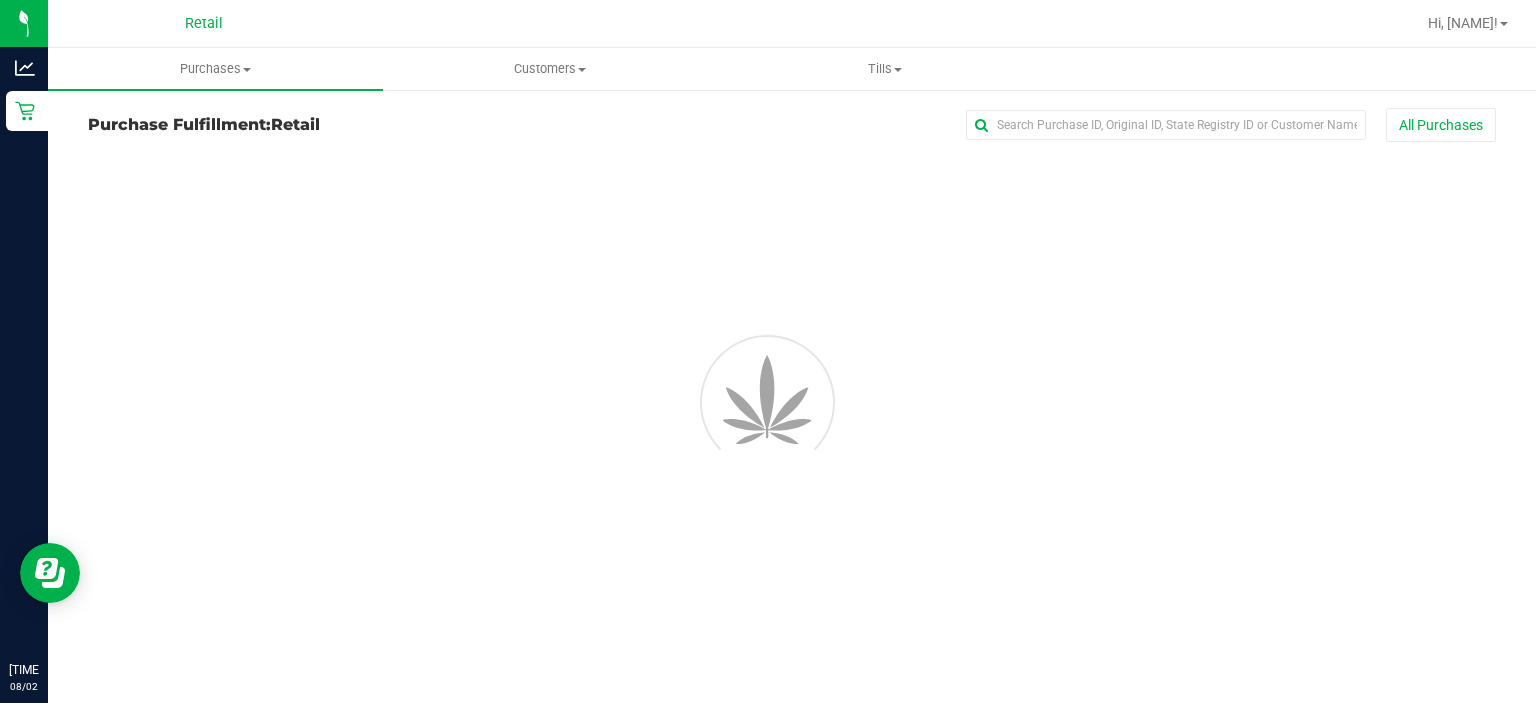 scroll, scrollTop: 0, scrollLeft: 0, axis: both 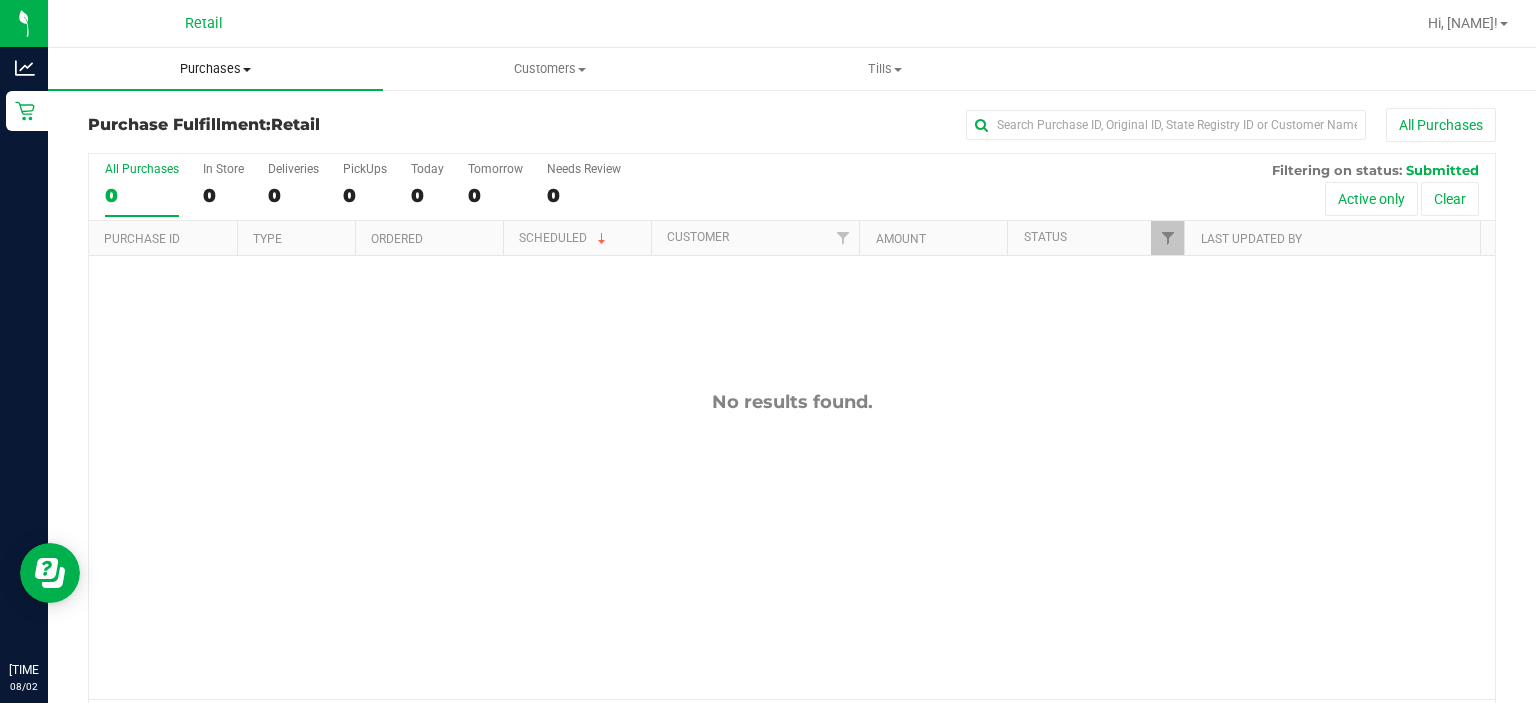 click on "Purchases" at bounding box center [215, 69] 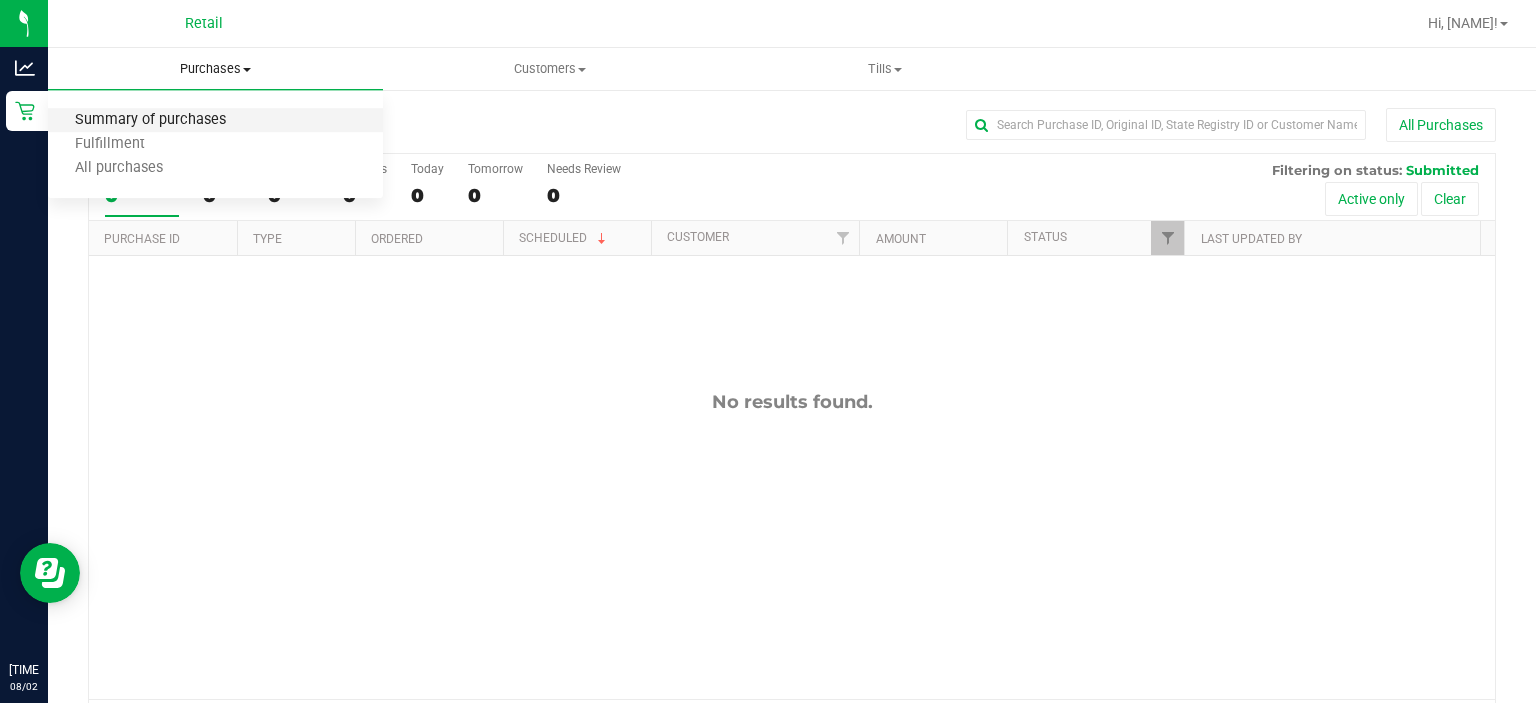 click on "Summary of purchases" at bounding box center [150, 120] 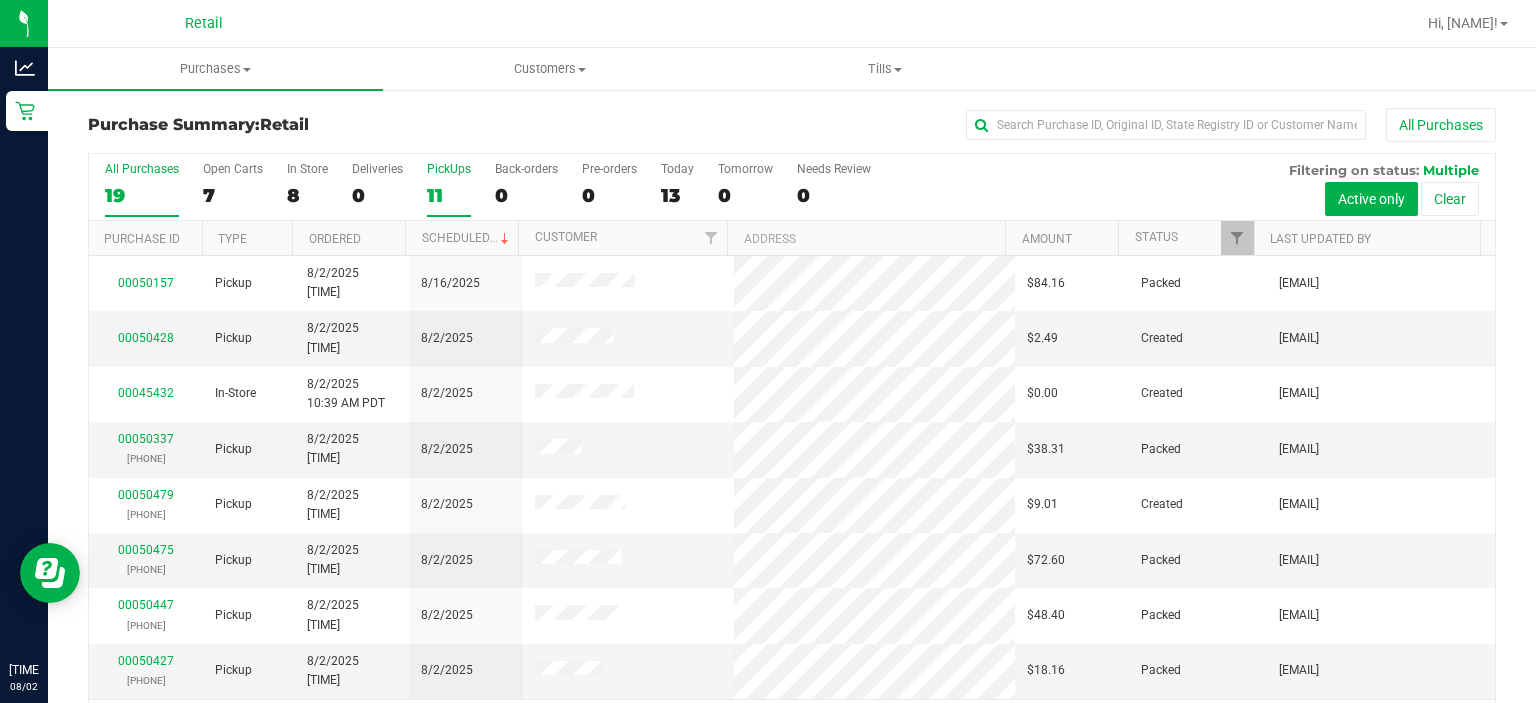 click on "PickUps
11" at bounding box center (449, 189) 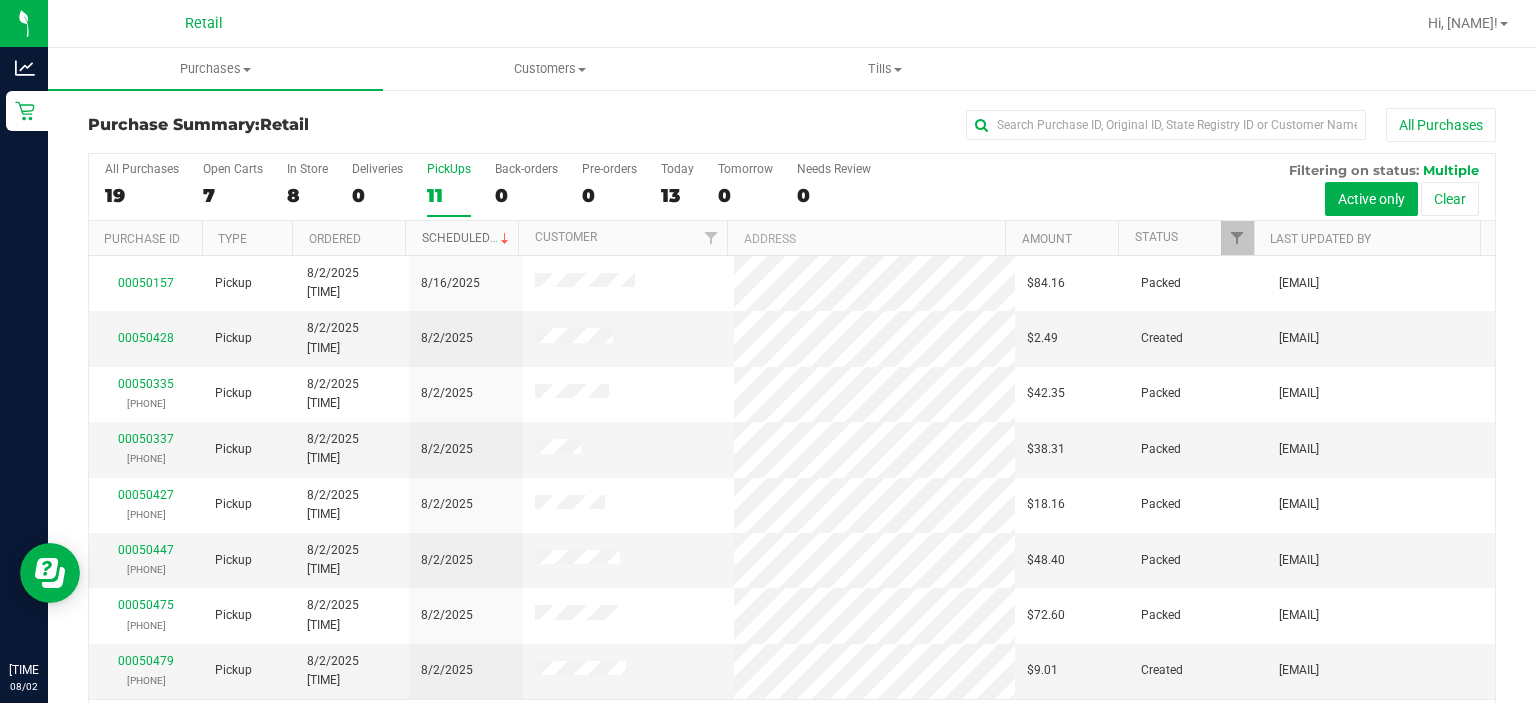 click on "Scheduled" at bounding box center [467, 238] 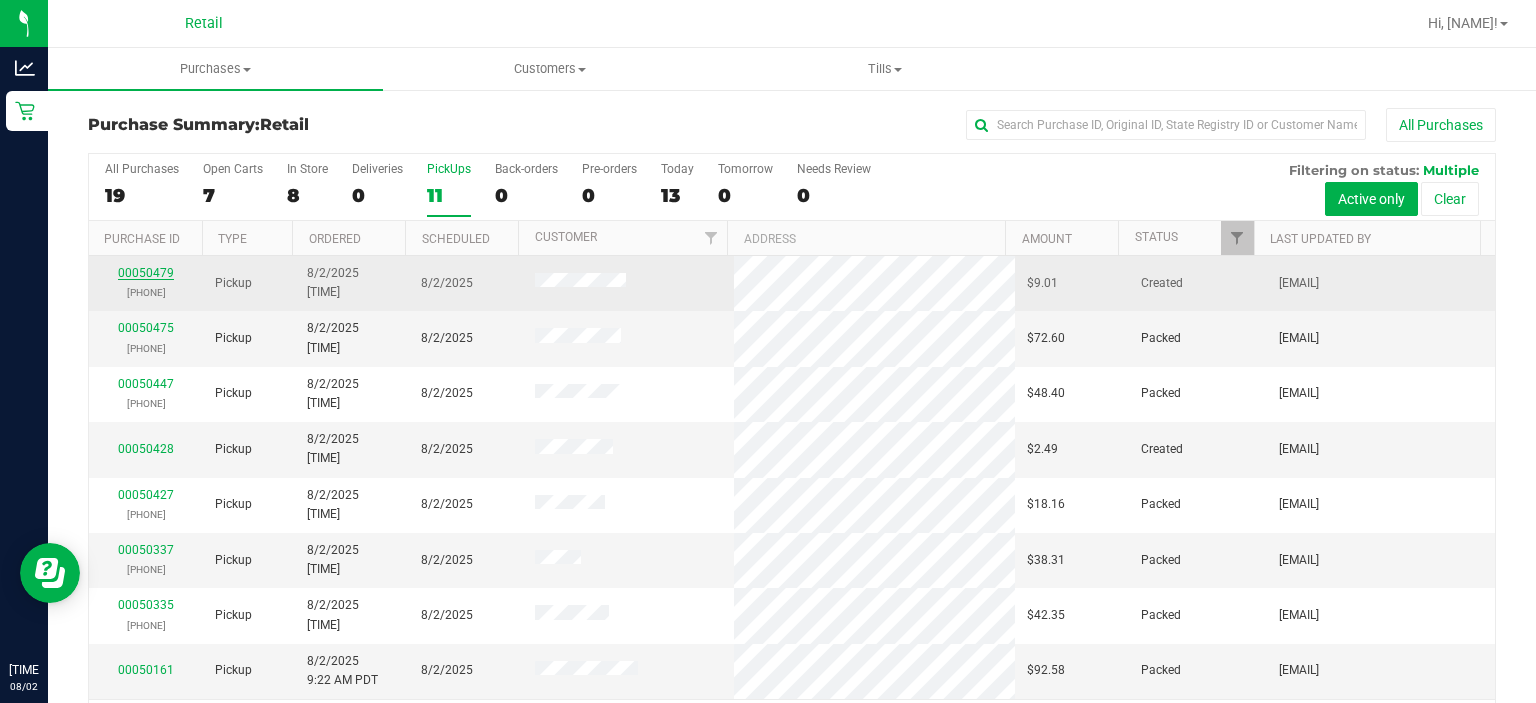 click on "[NUMBER]" at bounding box center (146, 273) 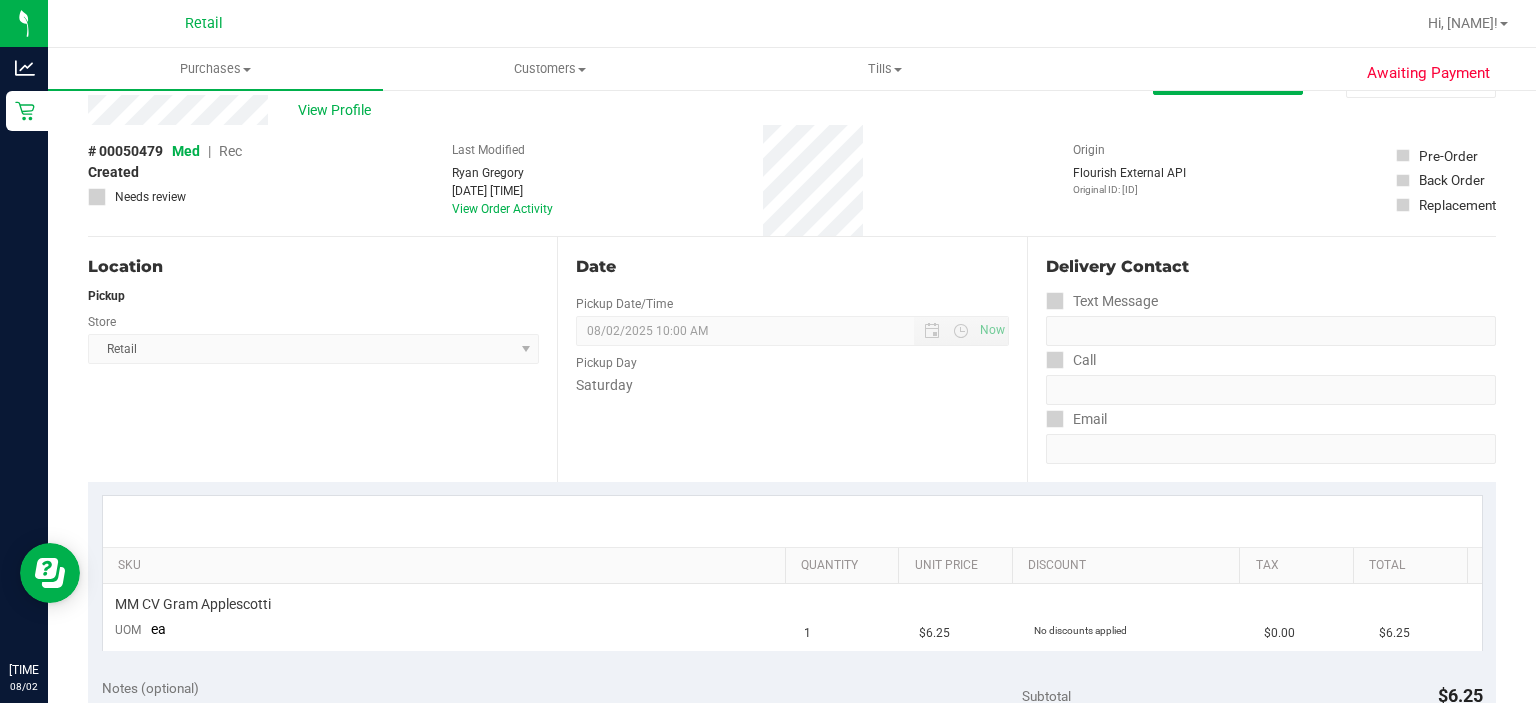 scroll, scrollTop: 0, scrollLeft: 0, axis: both 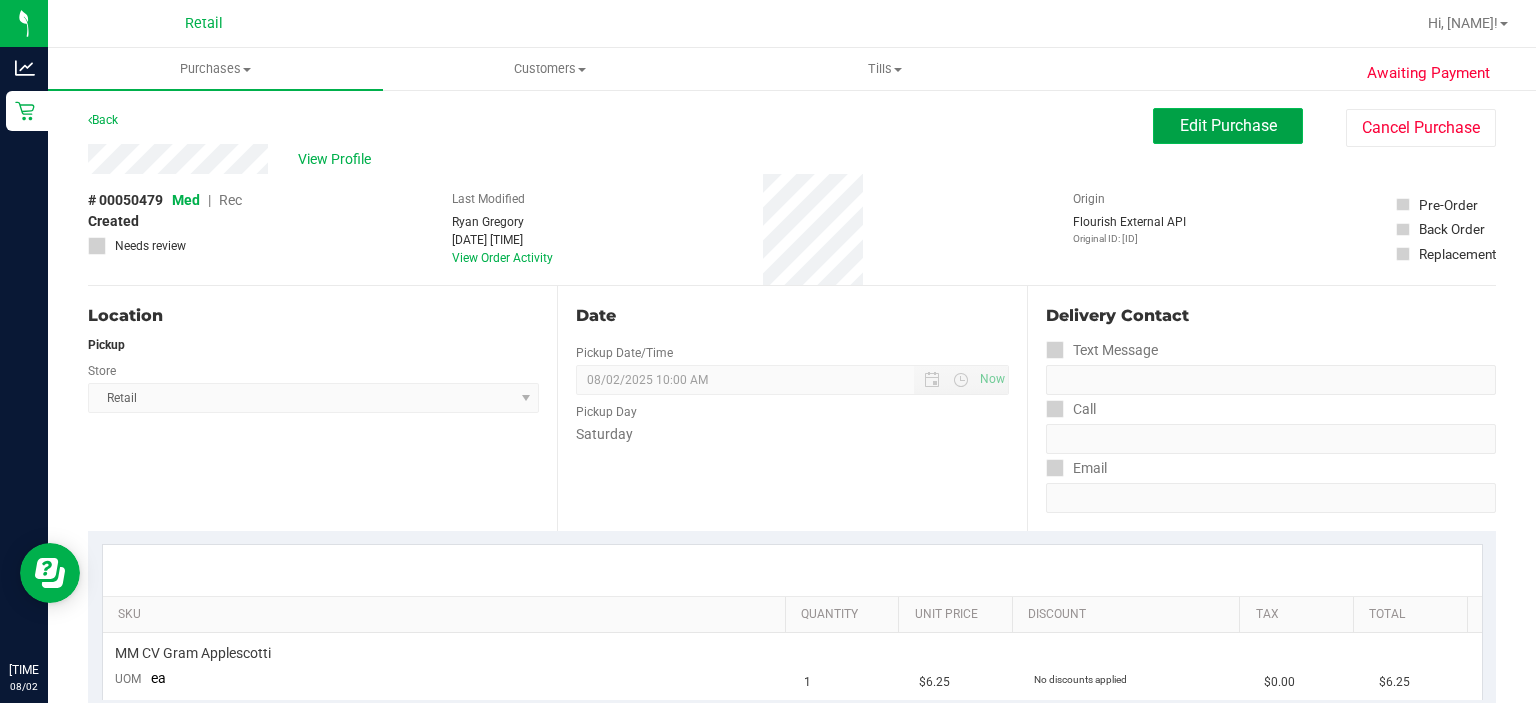 click on "Edit Purchase" at bounding box center (1228, 126) 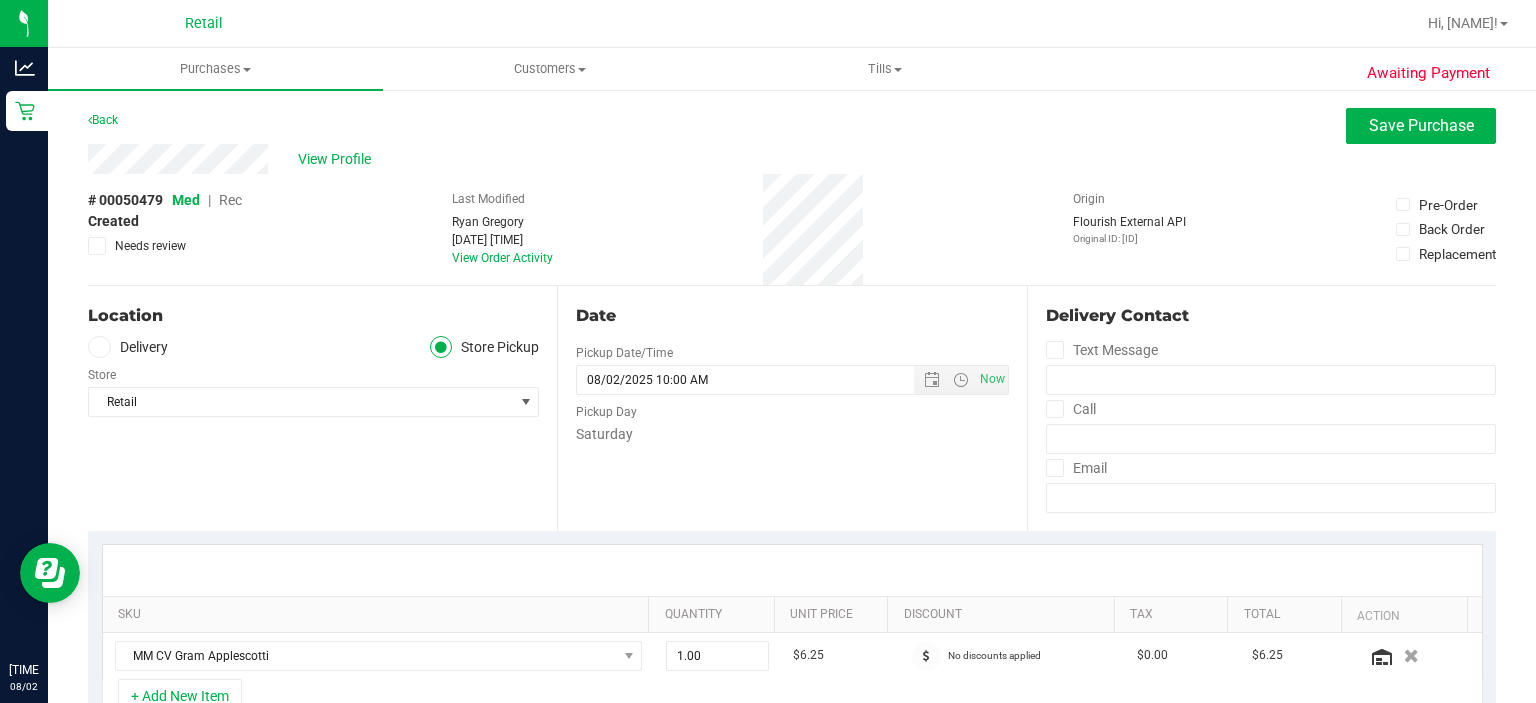 click on "Rec" at bounding box center [230, 200] 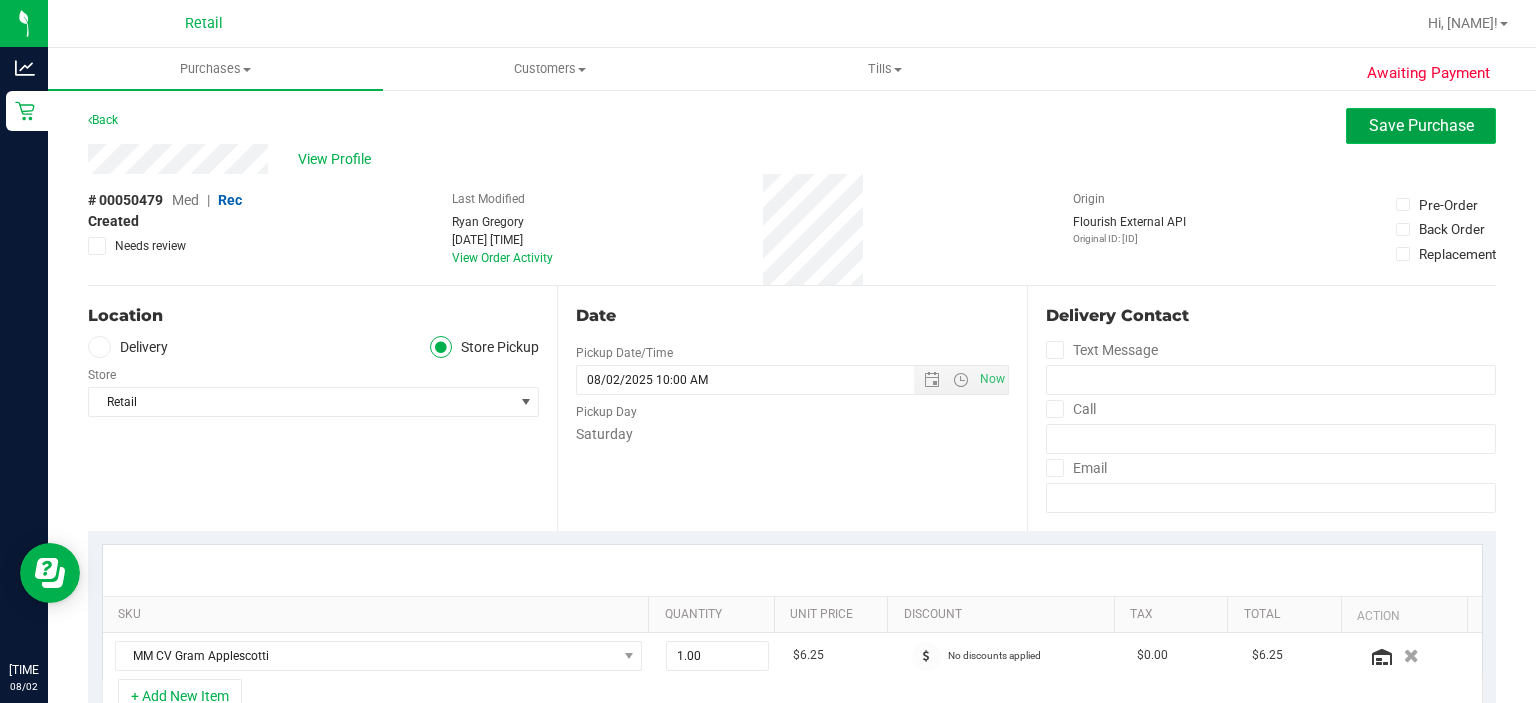 click on "Save Purchase" at bounding box center [1421, 125] 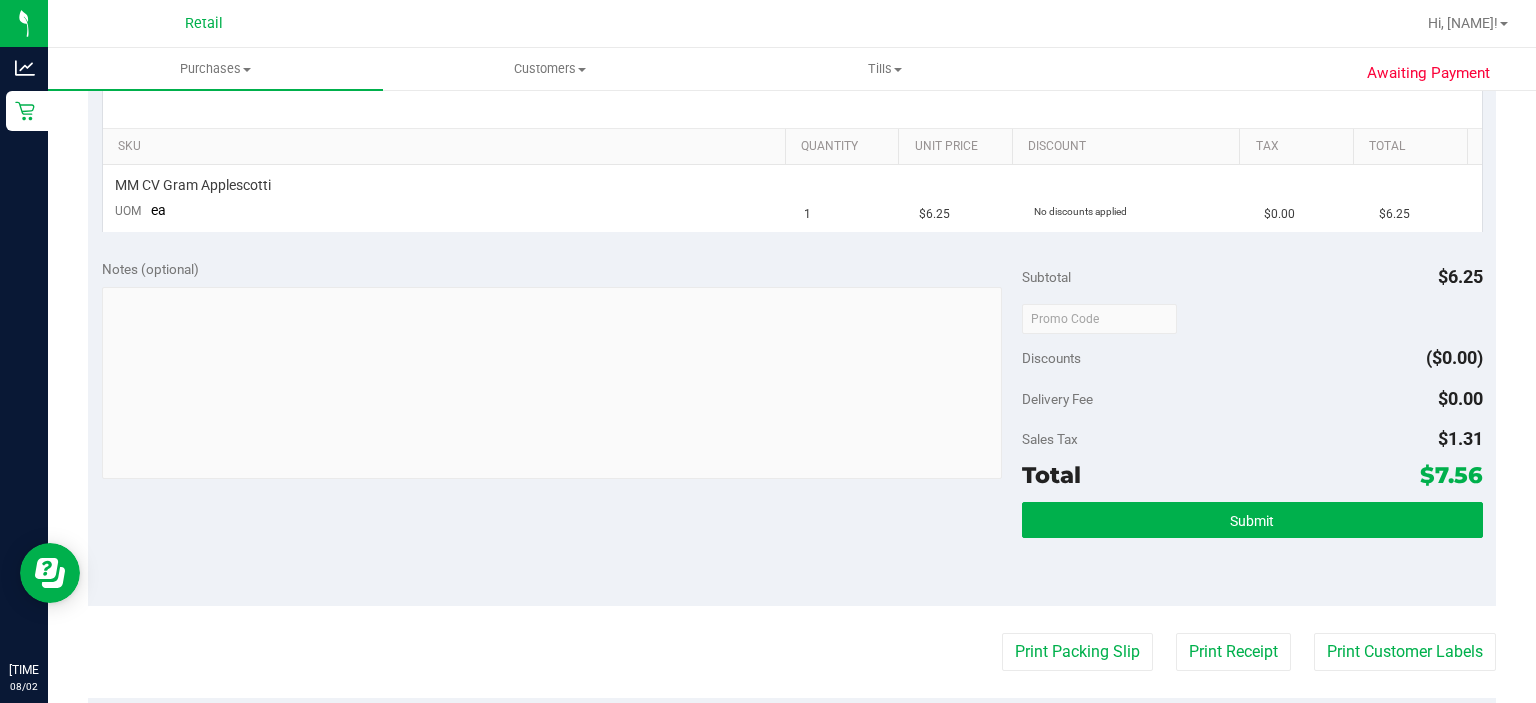 scroll, scrollTop: 456, scrollLeft: 0, axis: vertical 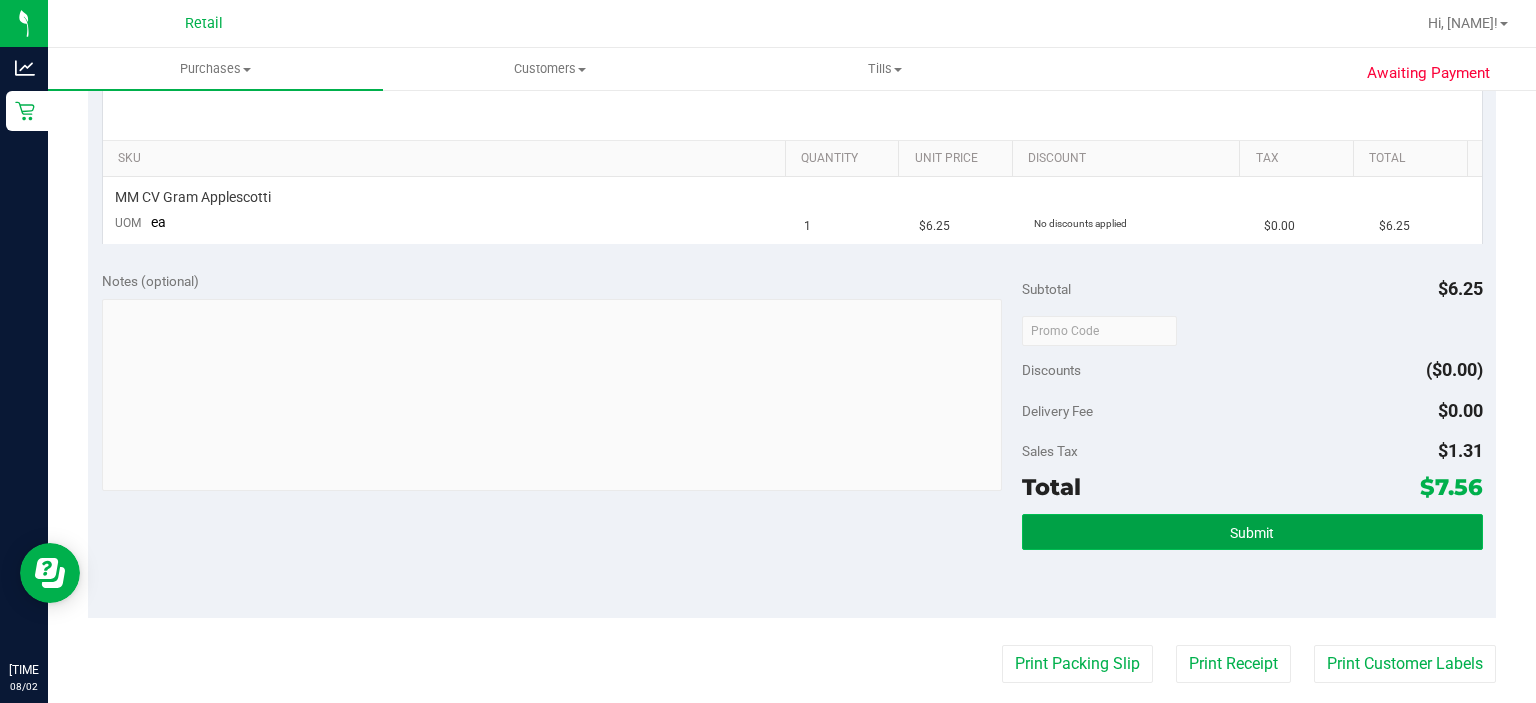 click on "Submit" at bounding box center [1252, 532] 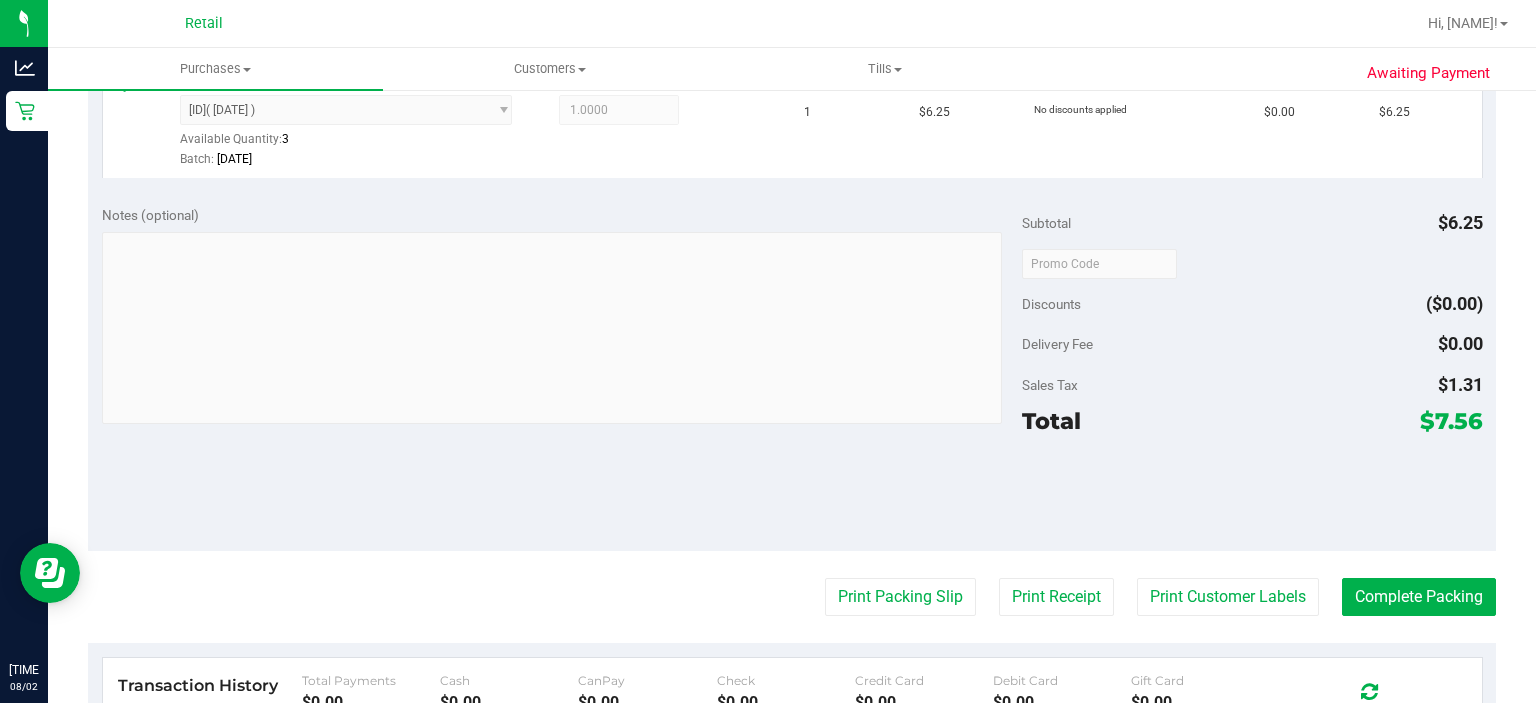 scroll, scrollTop: 646, scrollLeft: 0, axis: vertical 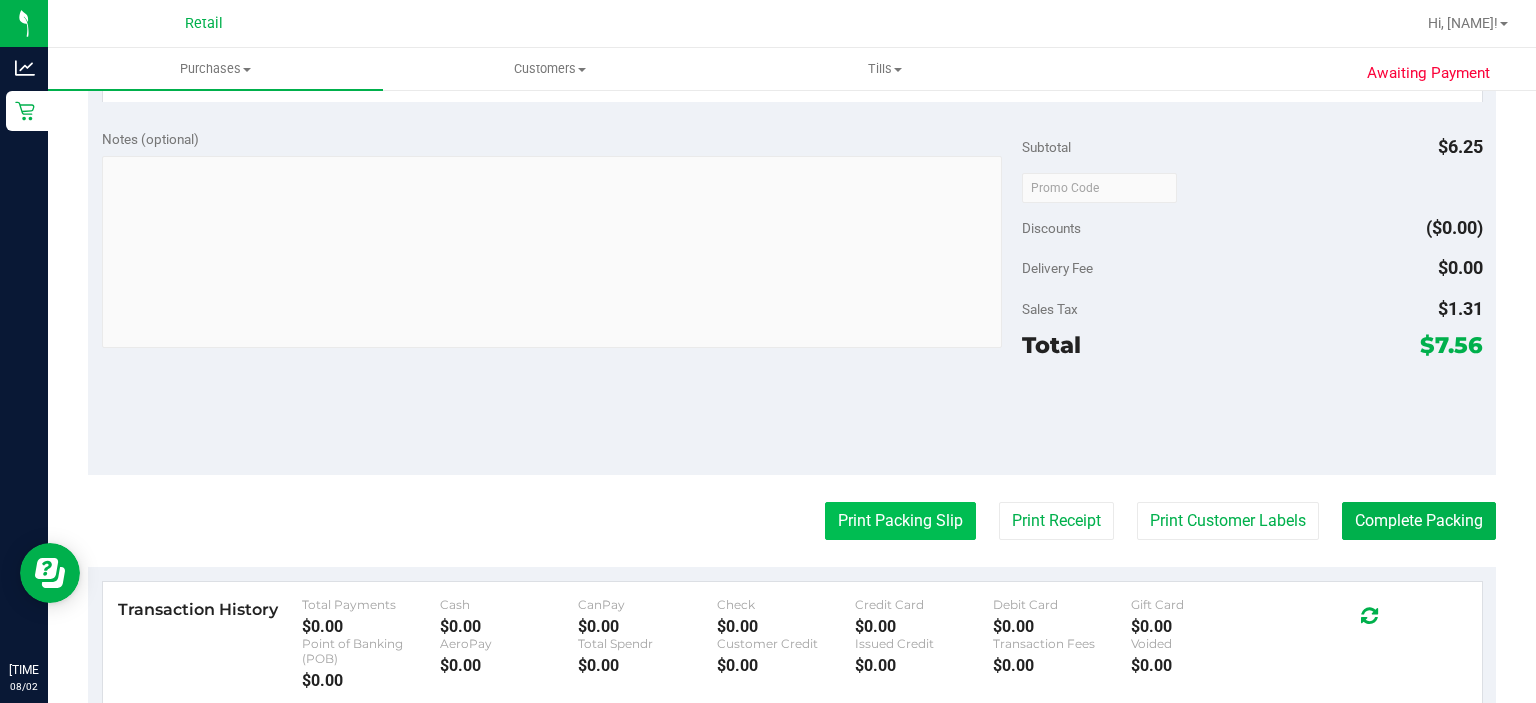 click on "Print Packing Slip" at bounding box center (900, 521) 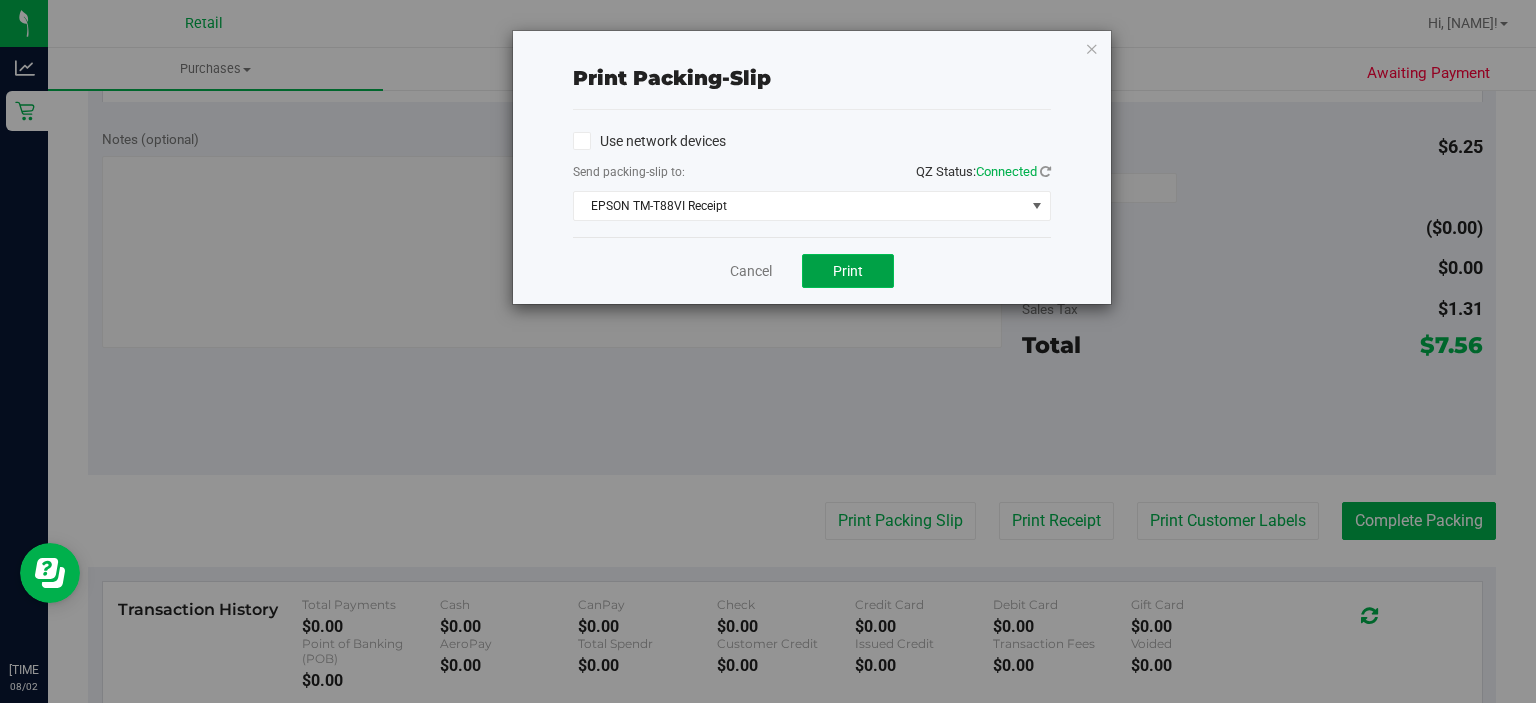 click on "Print" at bounding box center (848, 271) 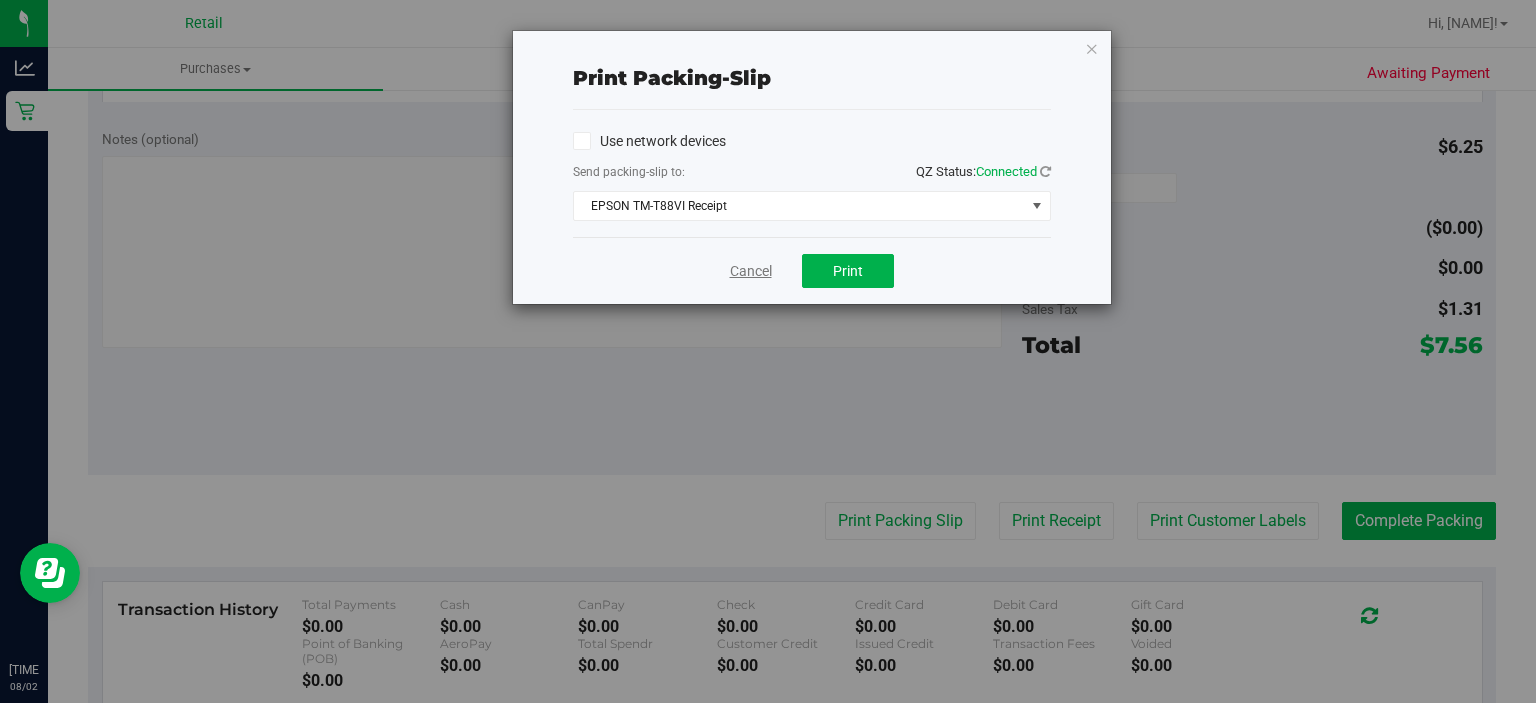 click on "Cancel" at bounding box center [751, 271] 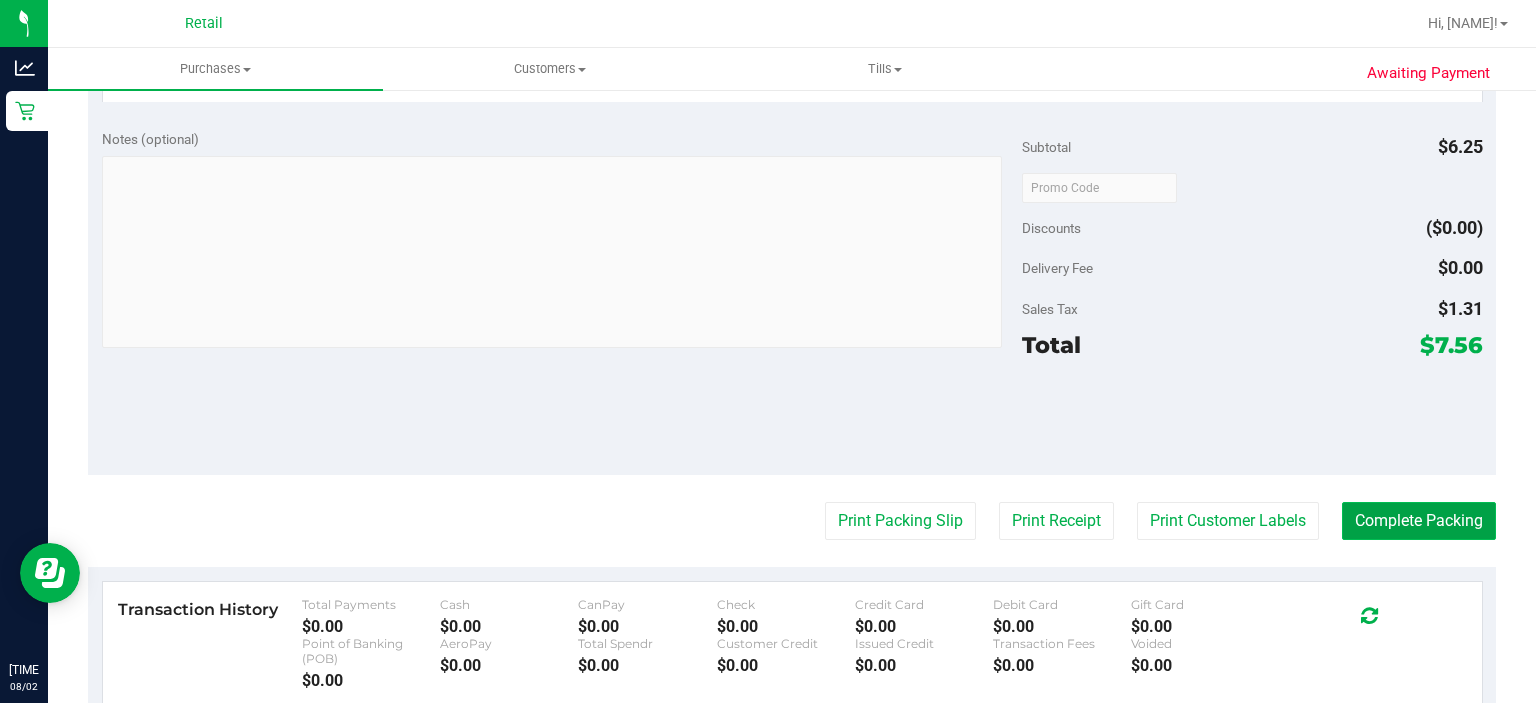 click on "Complete Packing" at bounding box center [1419, 521] 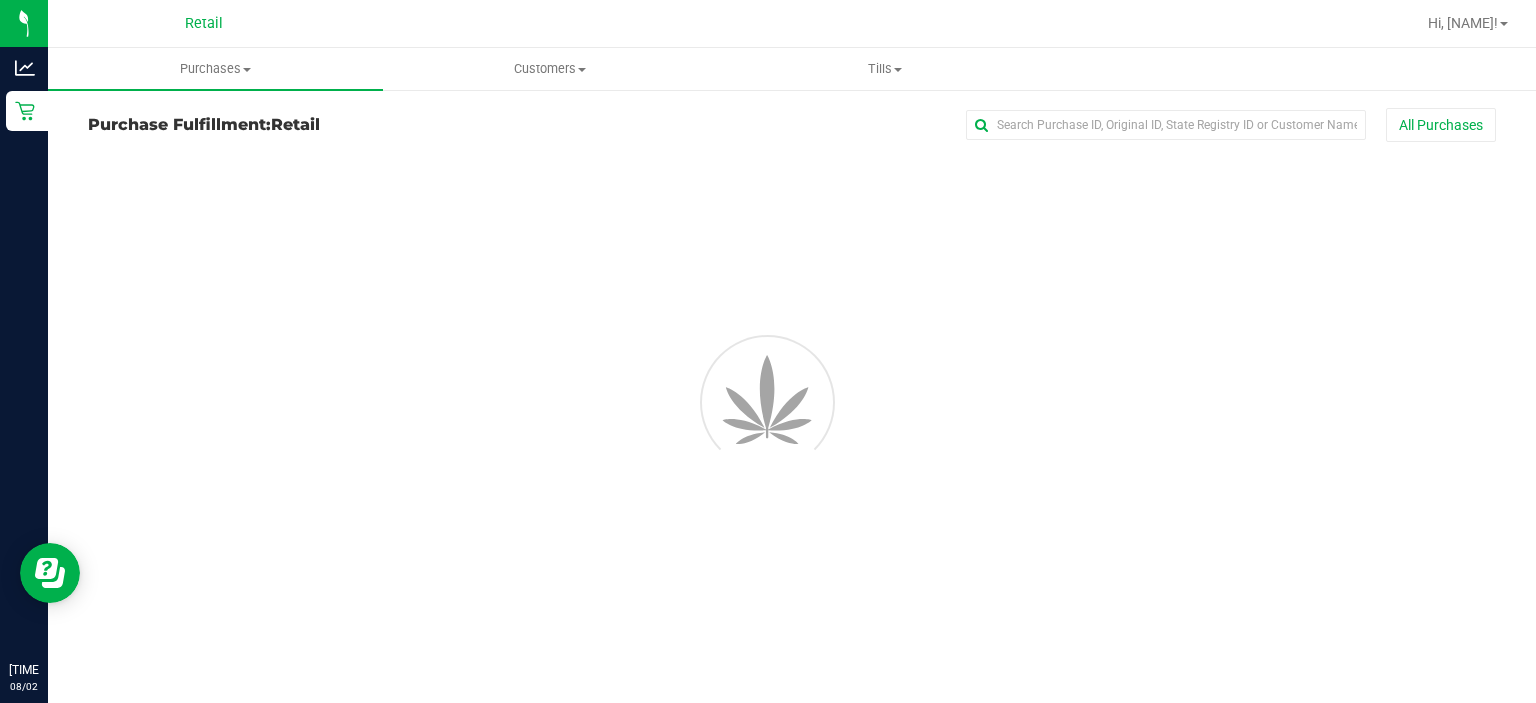 scroll, scrollTop: 0, scrollLeft: 0, axis: both 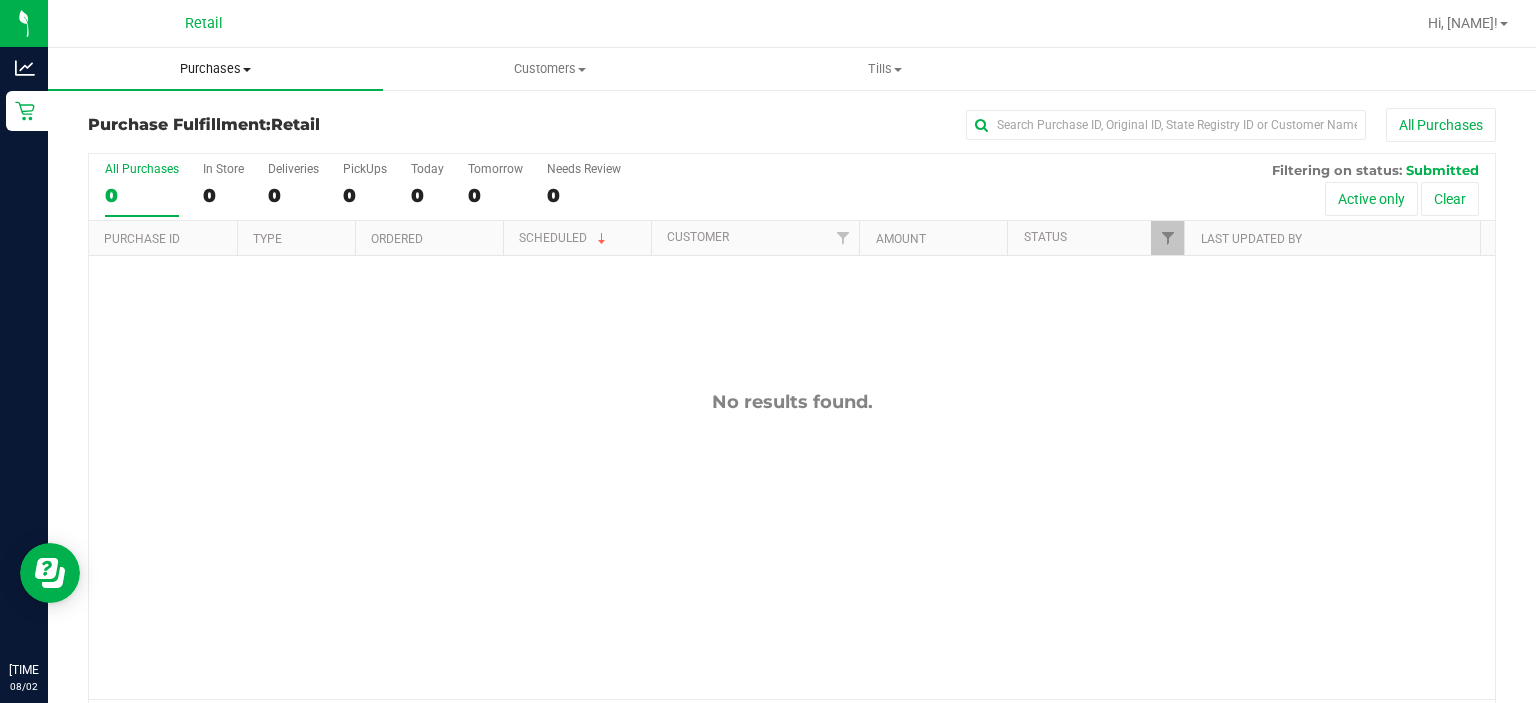 click on "Purchases" at bounding box center [215, 69] 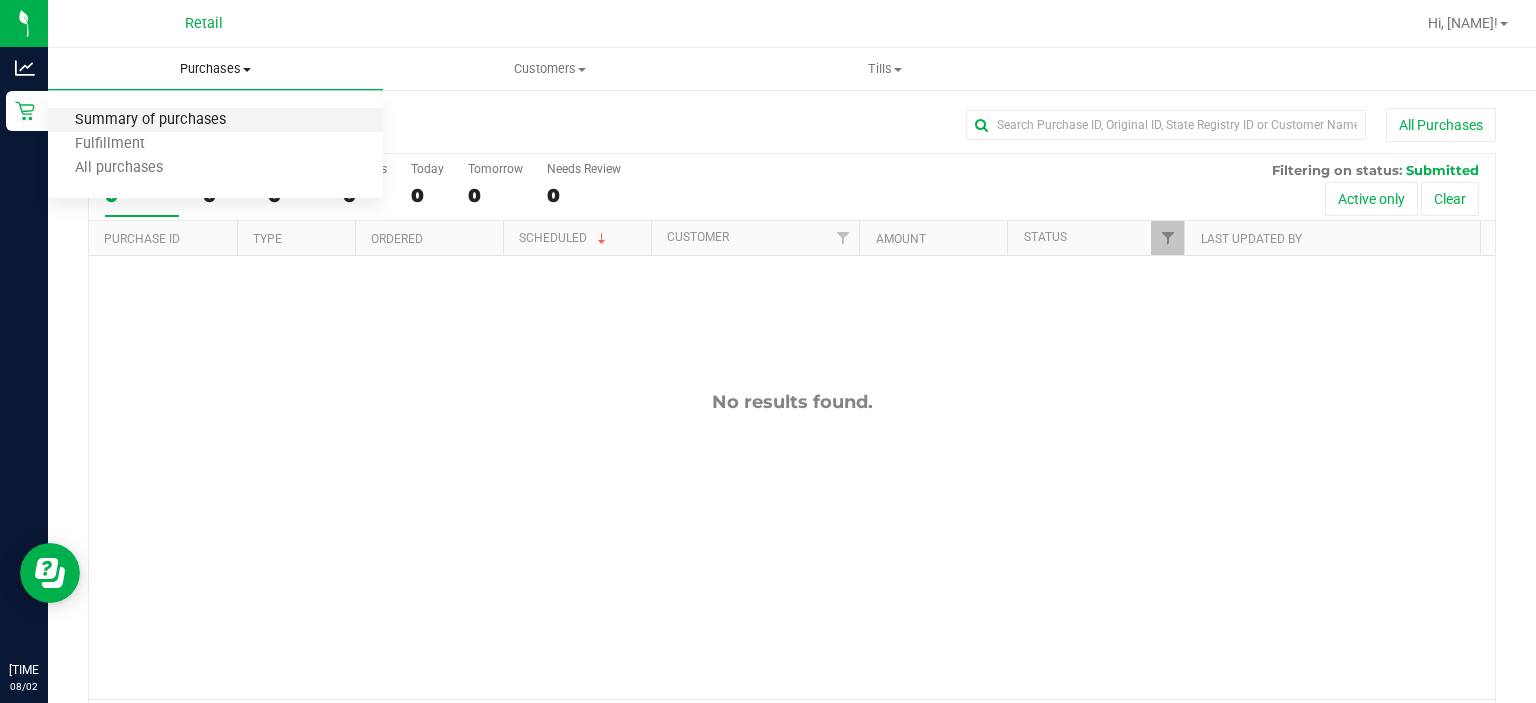 click on "Summary of purchases" at bounding box center (150, 120) 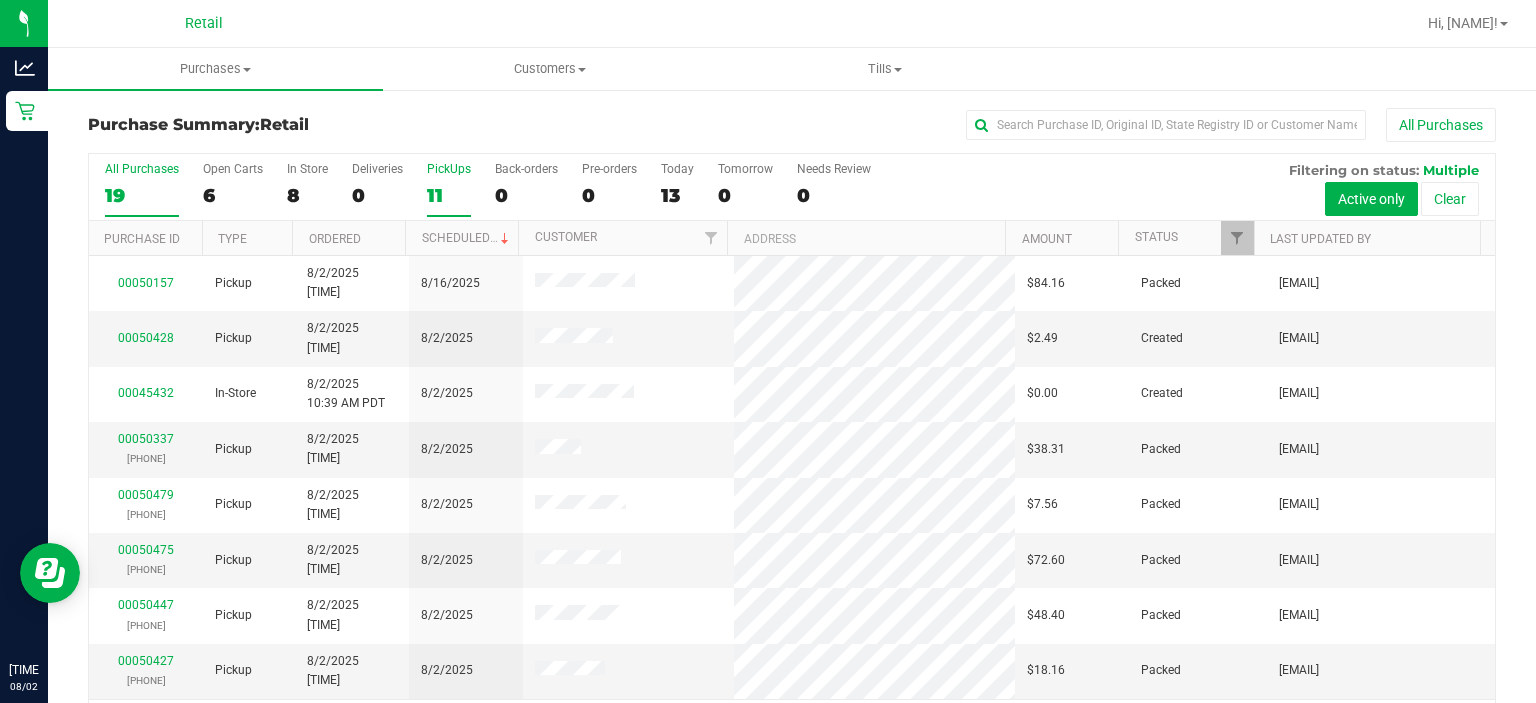 click on "PickUps" at bounding box center [449, 169] 